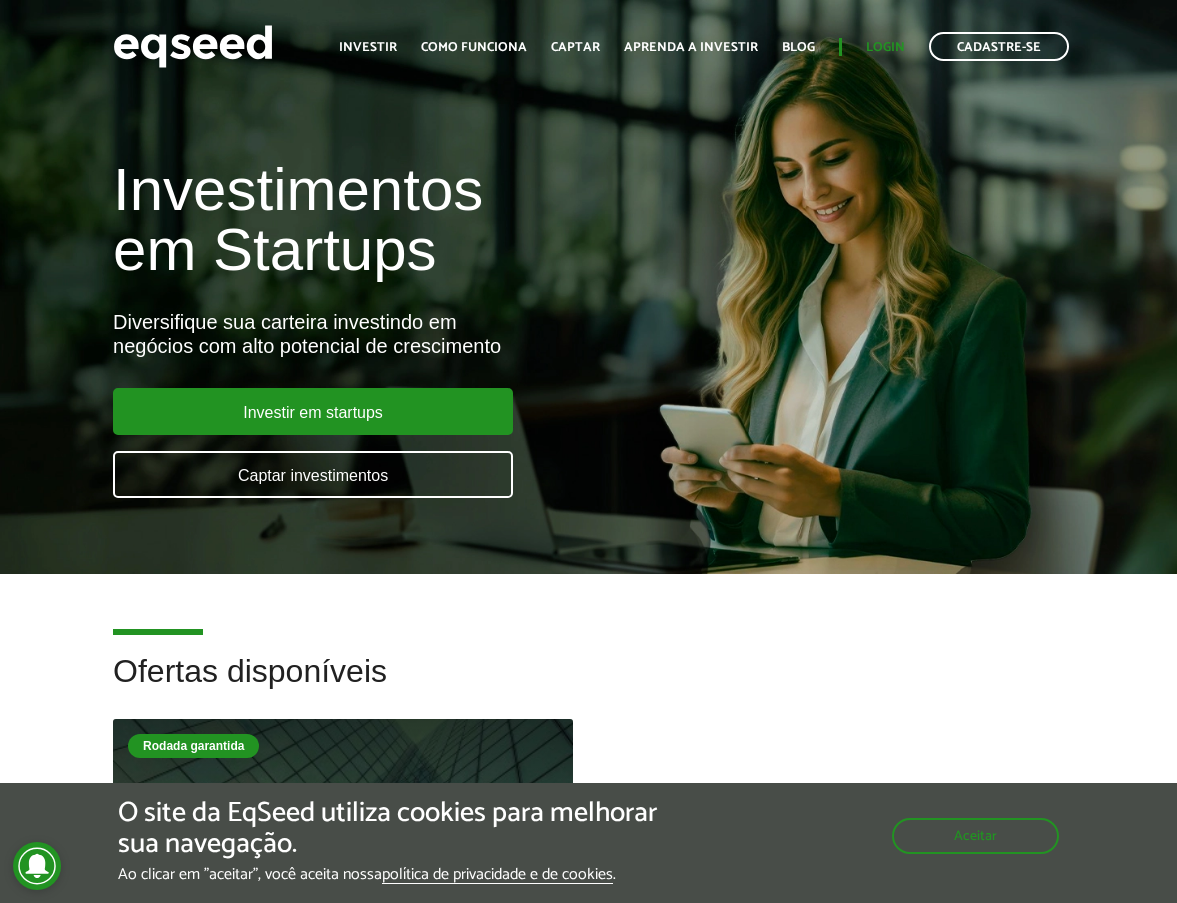 scroll, scrollTop: 0, scrollLeft: 0, axis: both 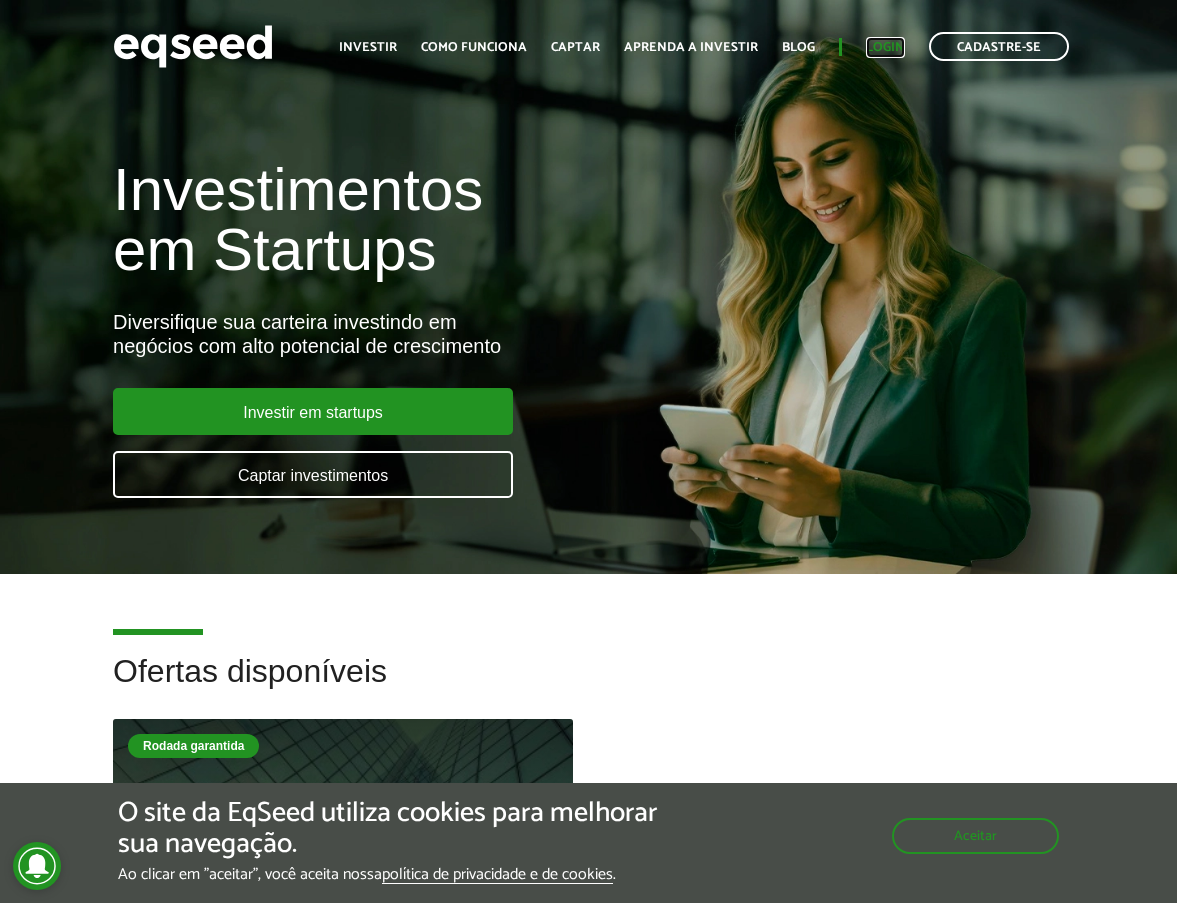 click on "Login" at bounding box center (885, 47) 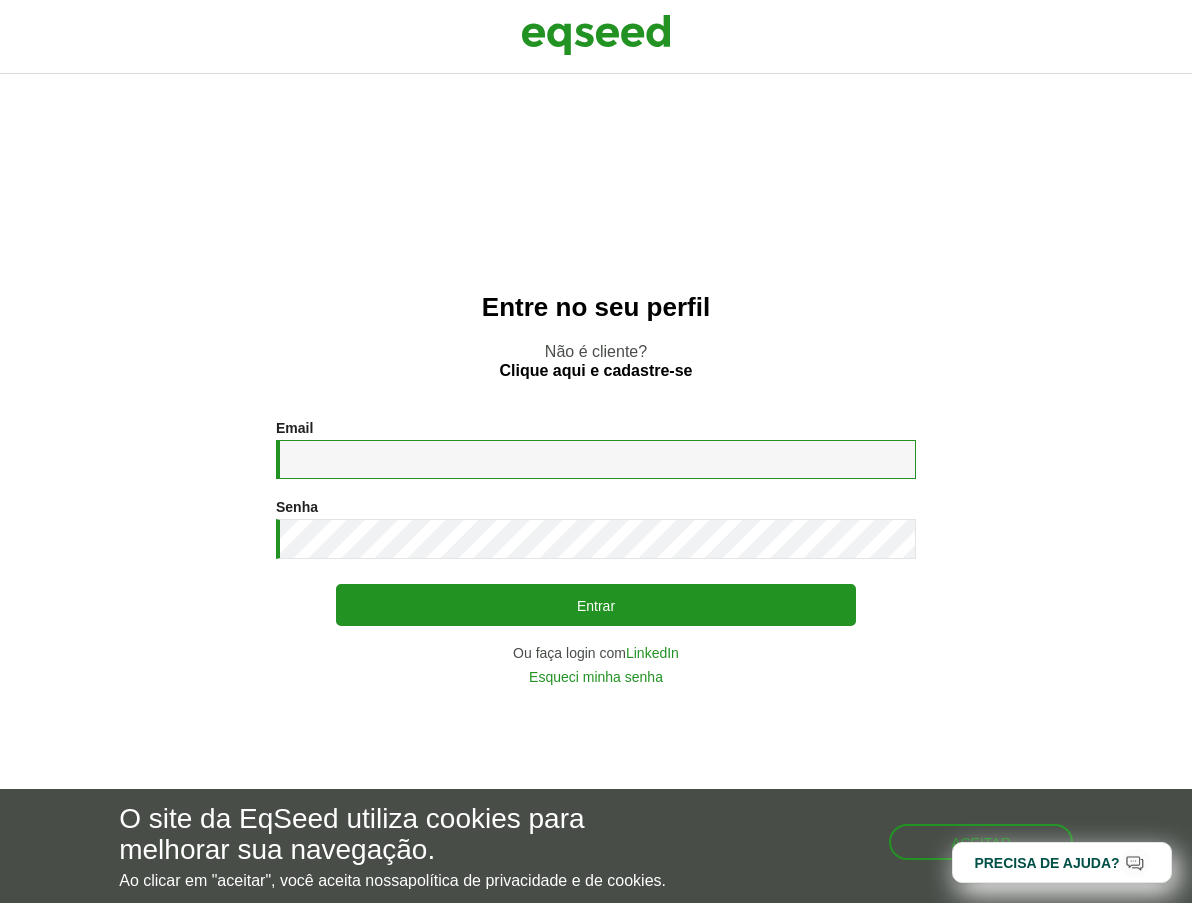click on "Email  *" at bounding box center (596, 459) 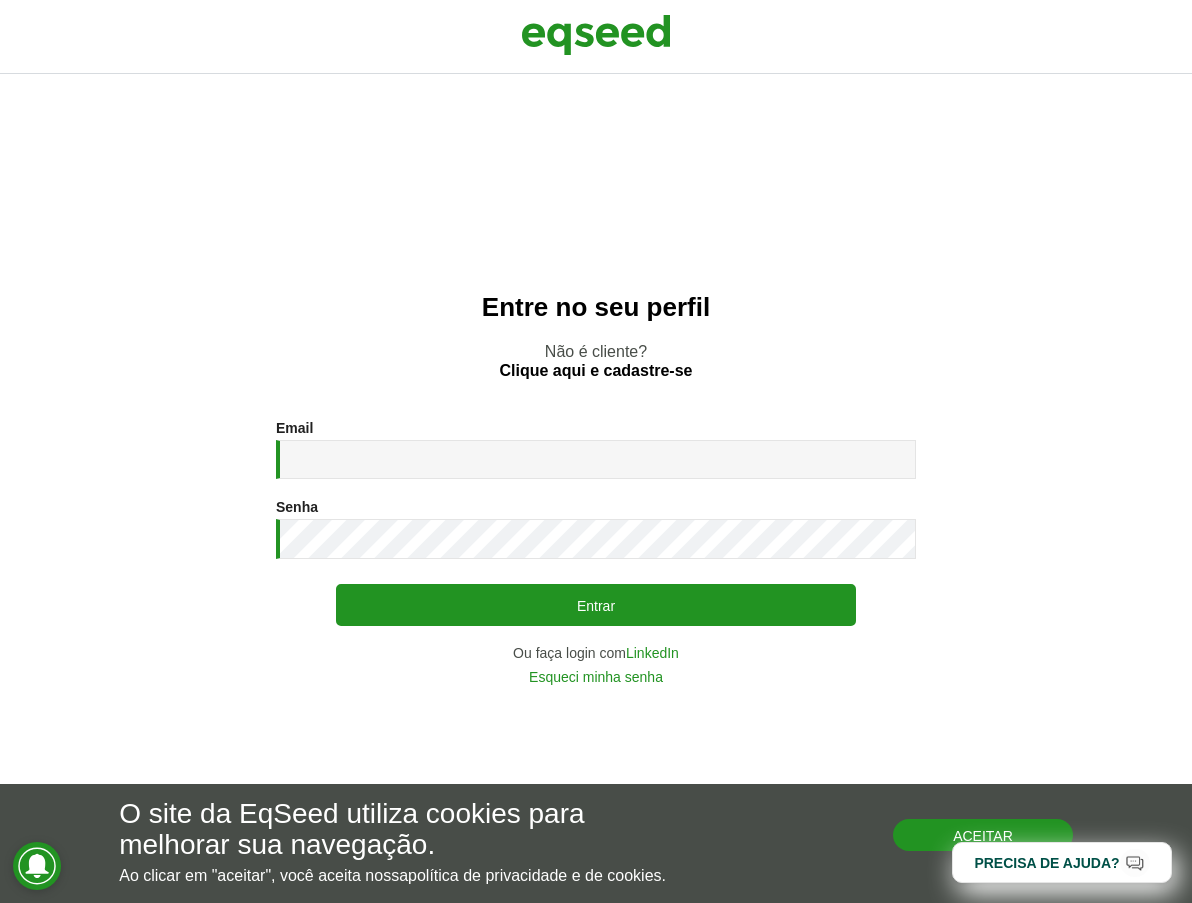 click on "Aceitar" at bounding box center [983, 835] 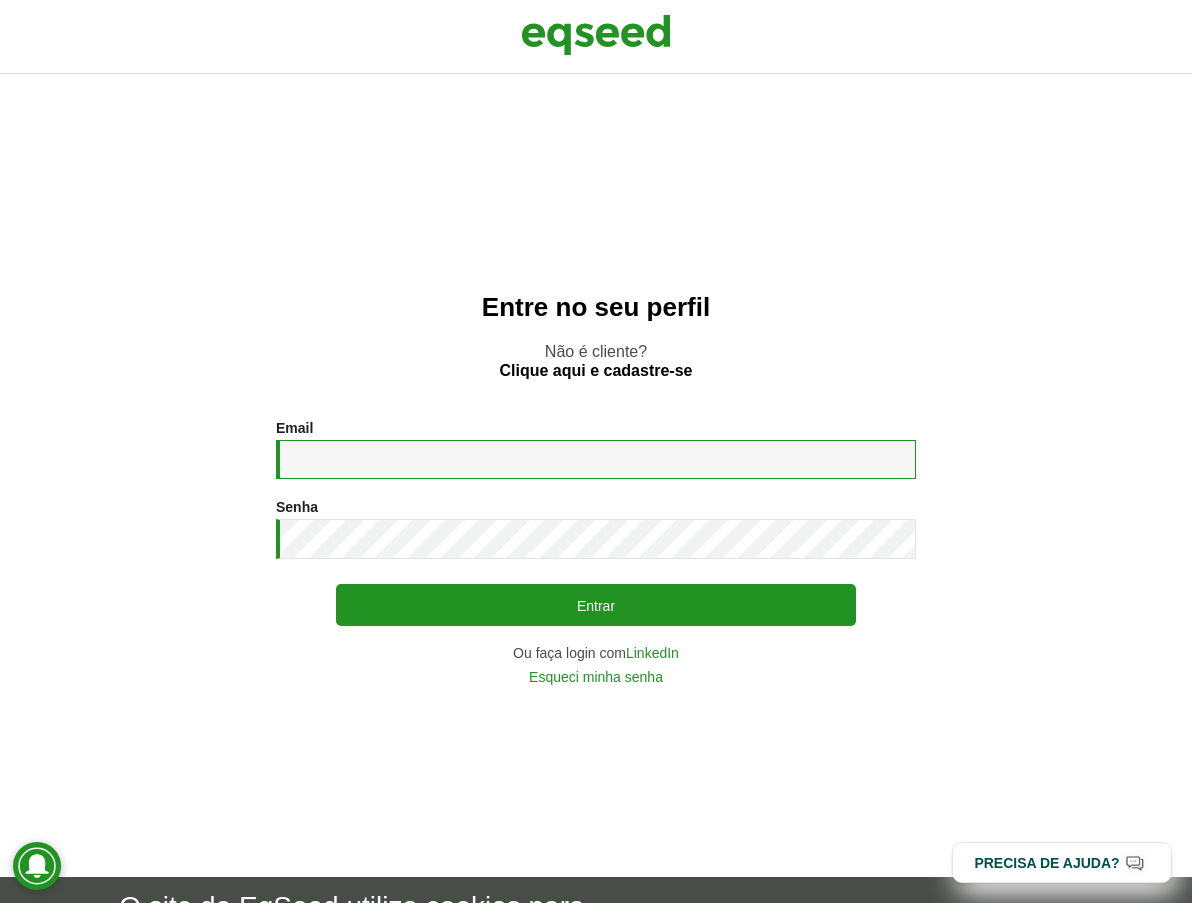 click on "Email  *" at bounding box center [596, 459] 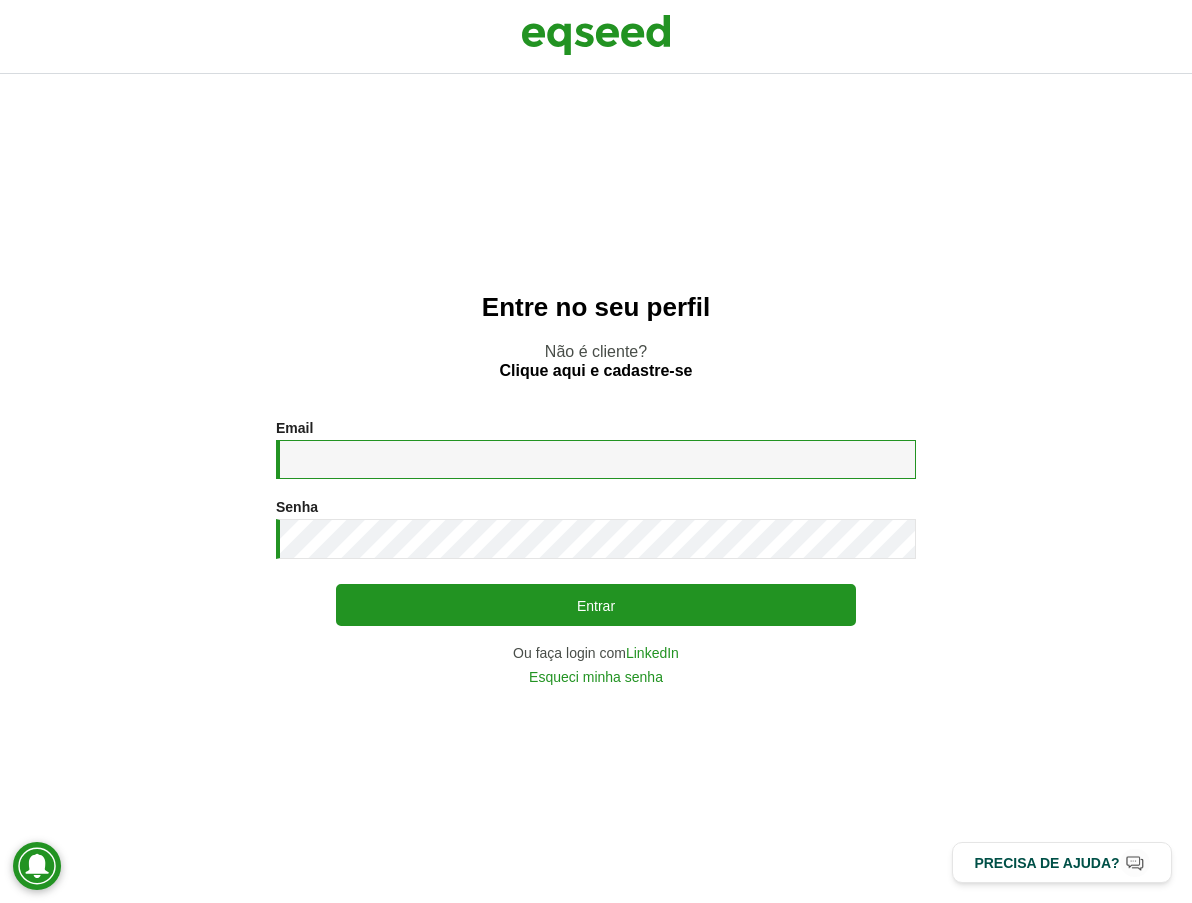 click on "Email  *" at bounding box center (596, 459) 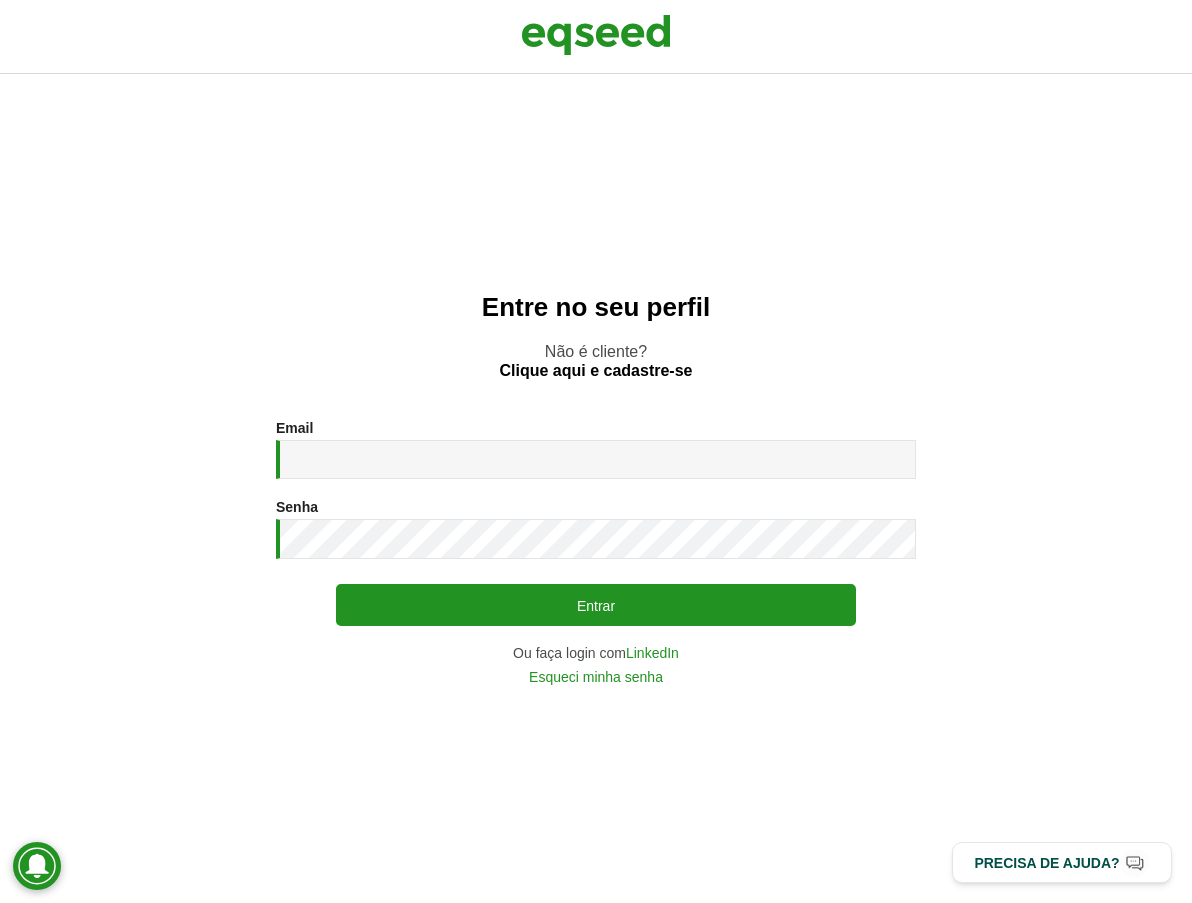 click on "Entre no seu perfil        Não é cliente? Clique aqui e cadastre-se
Email  *
Digite seu endereço de e-mail.   Senha  *
Digite a senha que será usada em conjunto com seu e-mail.
Entrar
Ou faça login com  LinkedIn Esqueci minha senha
Não possui conta? Clique para cadastrar.
Voltar" at bounding box center (596, 488) 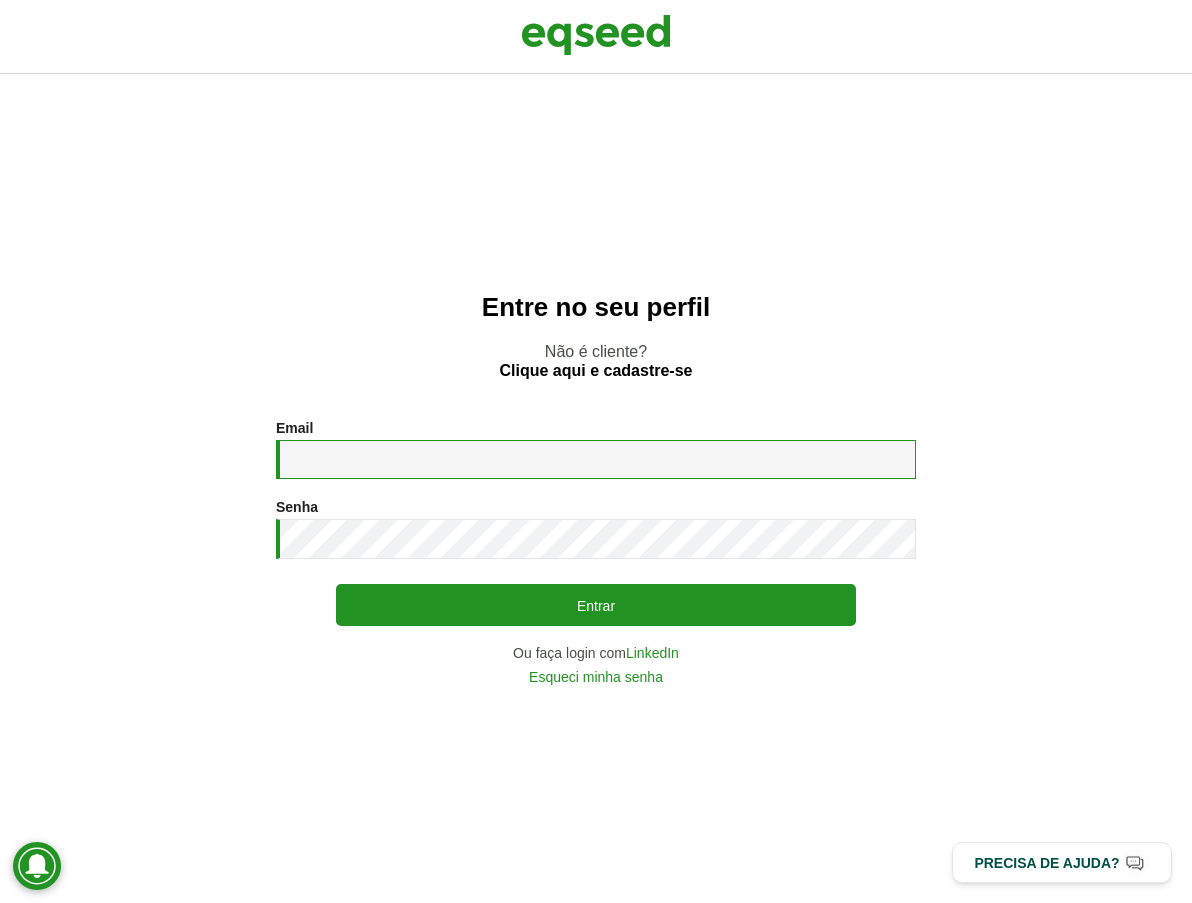 click on "Email  *" at bounding box center [596, 459] 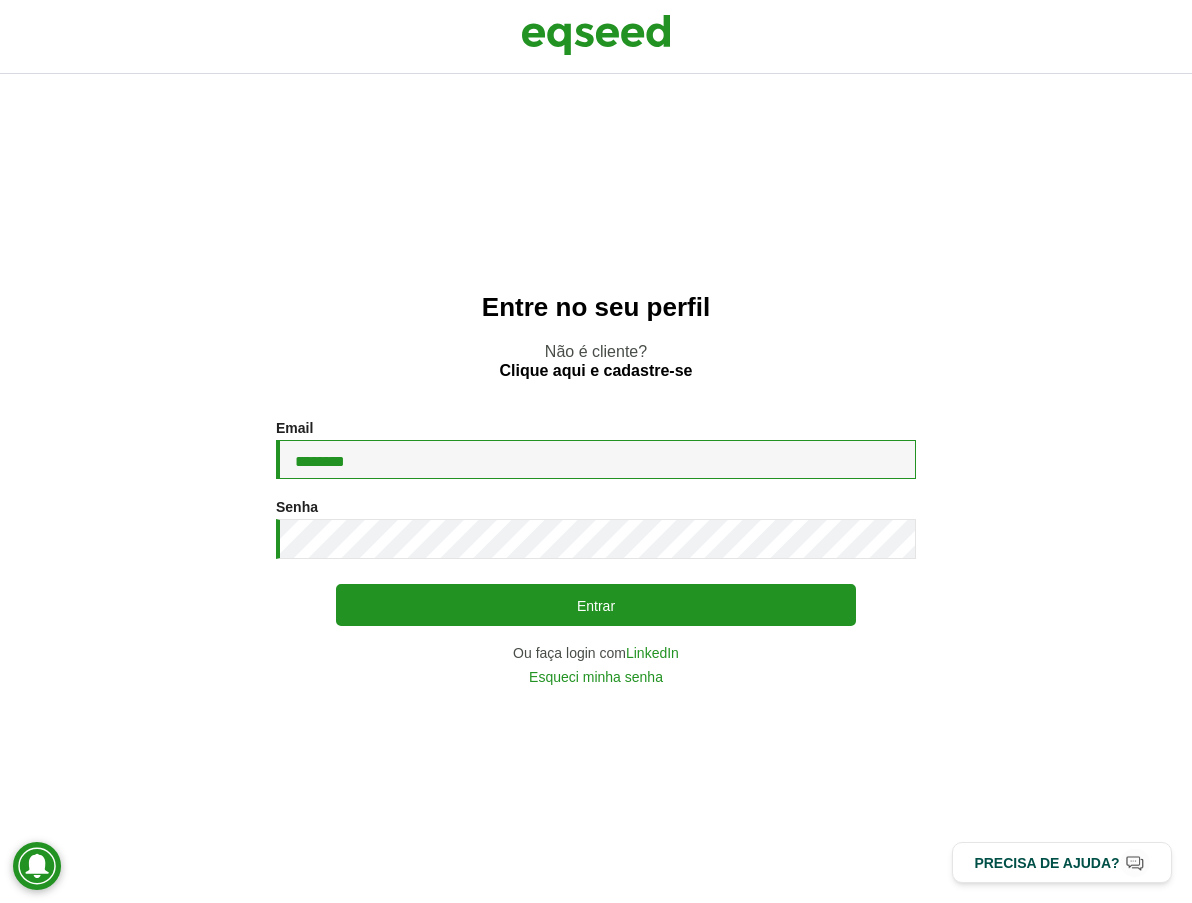 click on "********" at bounding box center (596, 459) 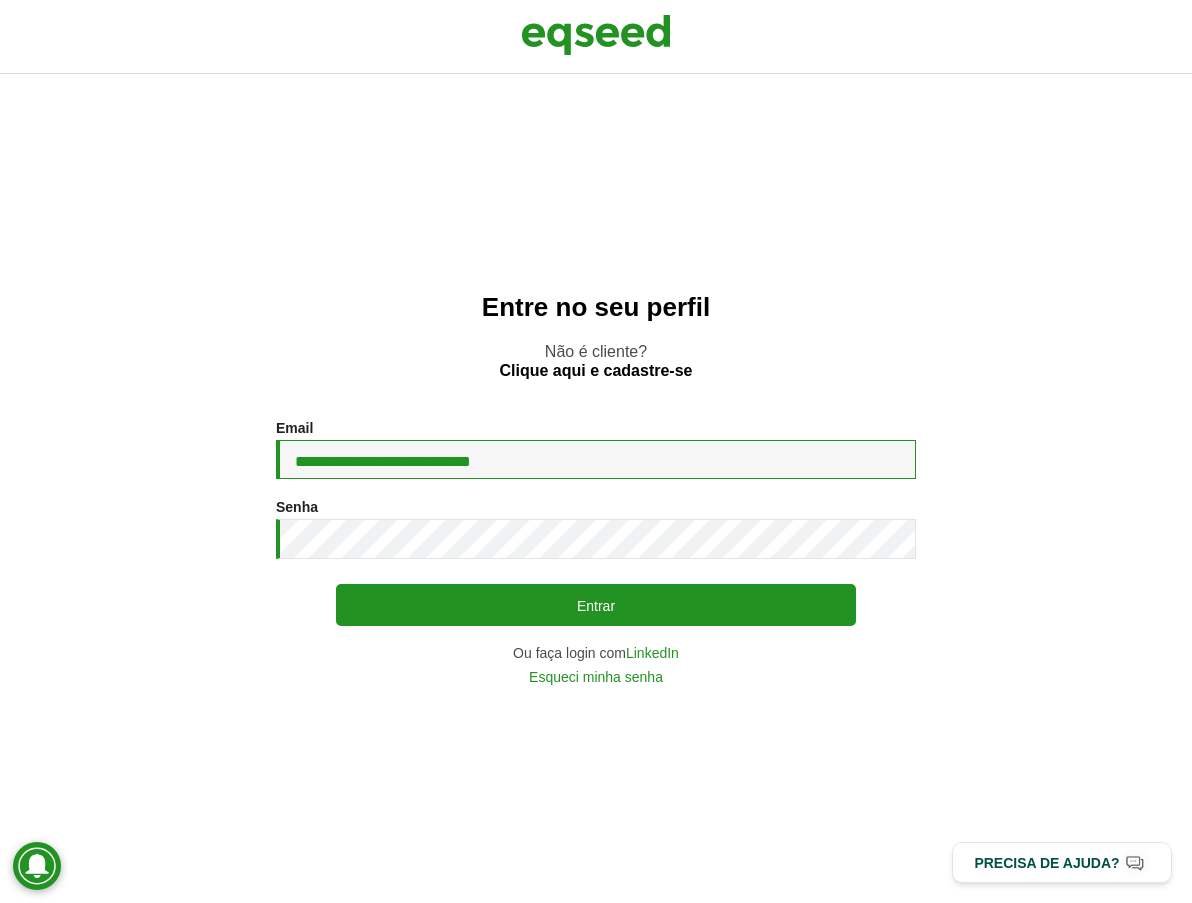 drag, startPoint x: 580, startPoint y: 469, endPoint x: 488, endPoint y: 470, distance: 92.00543 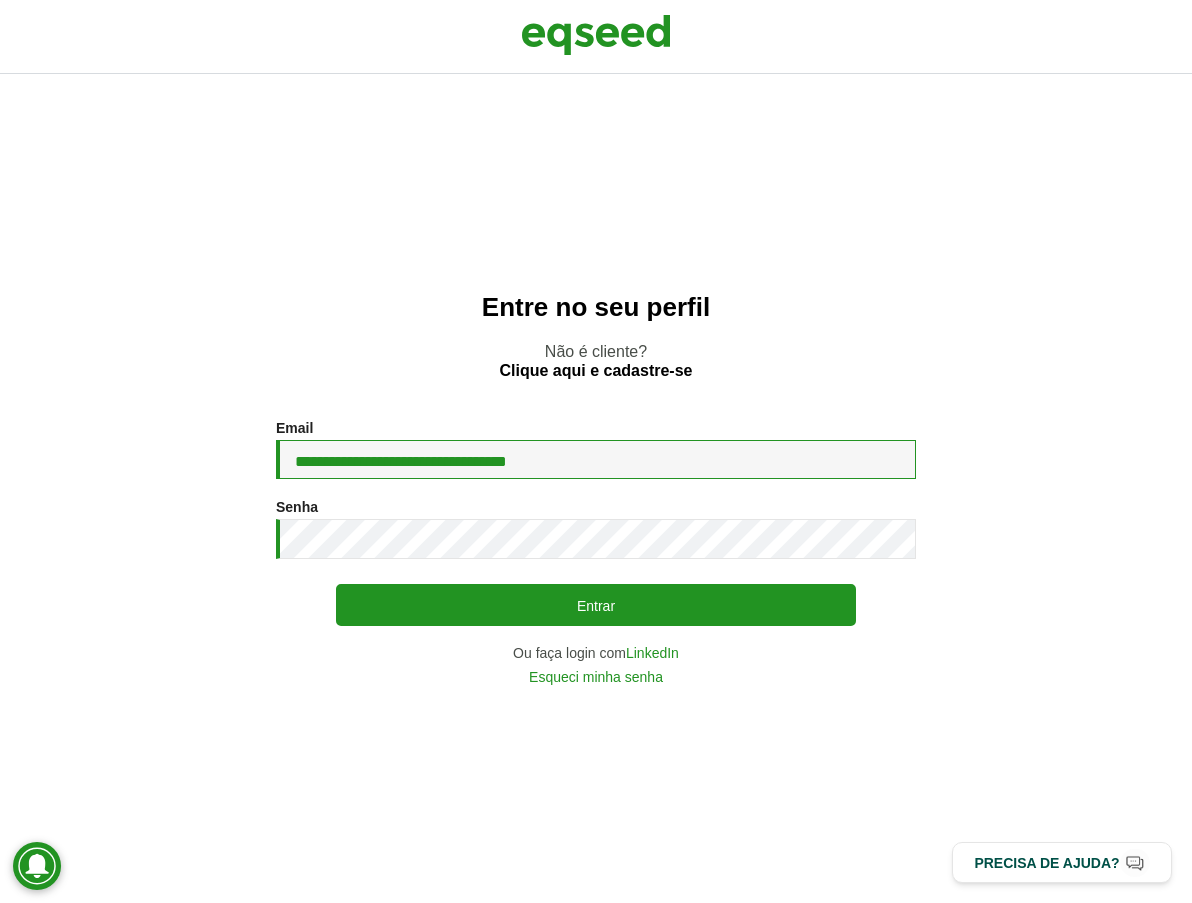 type on "**********" 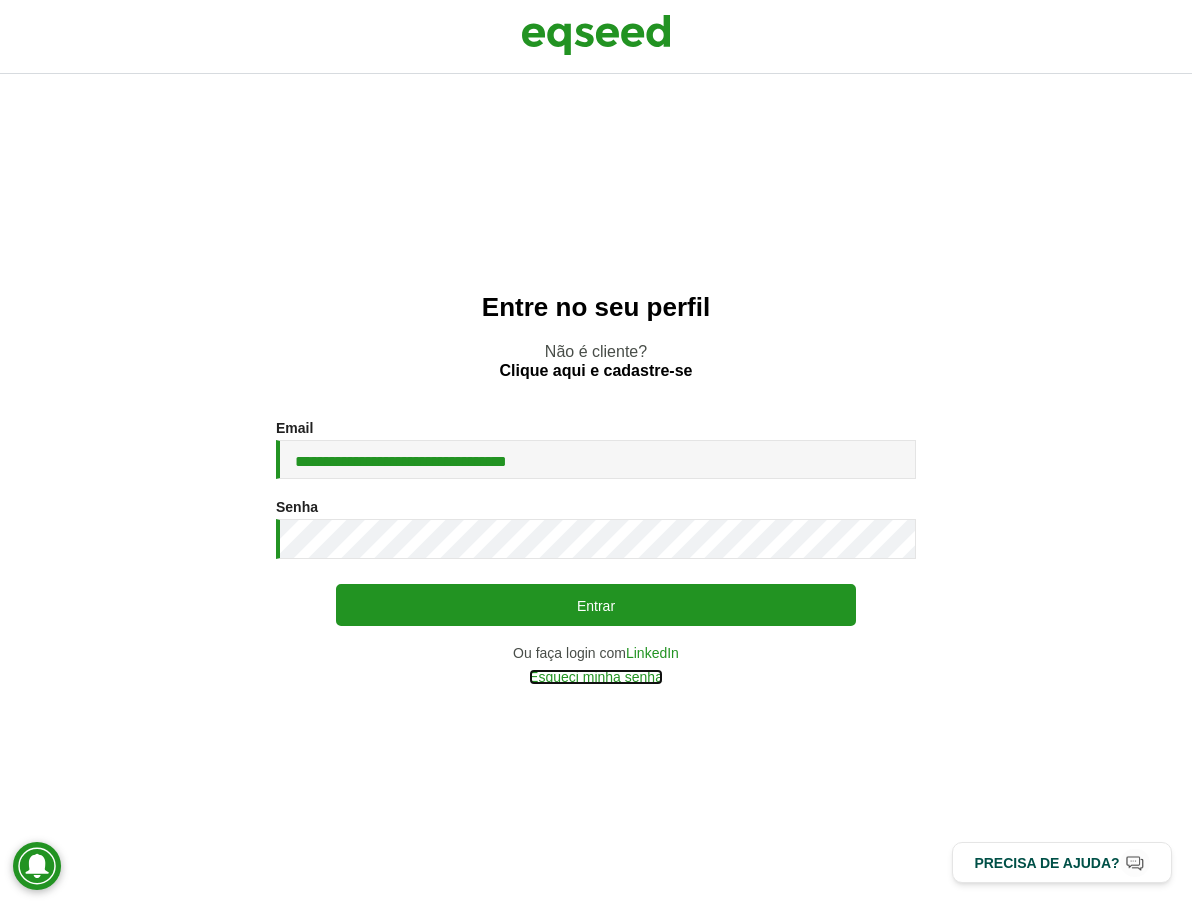 click on "Esqueci minha senha" at bounding box center (596, 677) 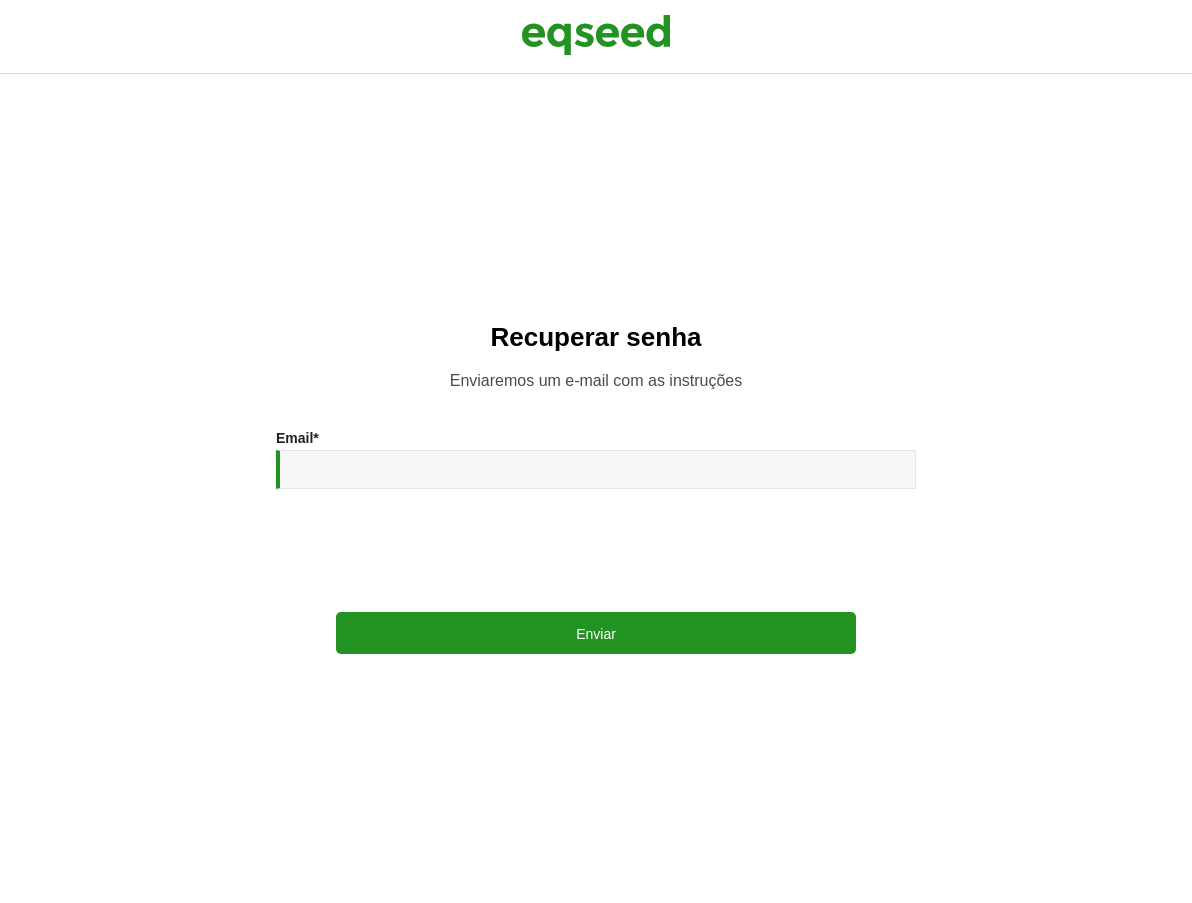 scroll, scrollTop: 0, scrollLeft: 0, axis: both 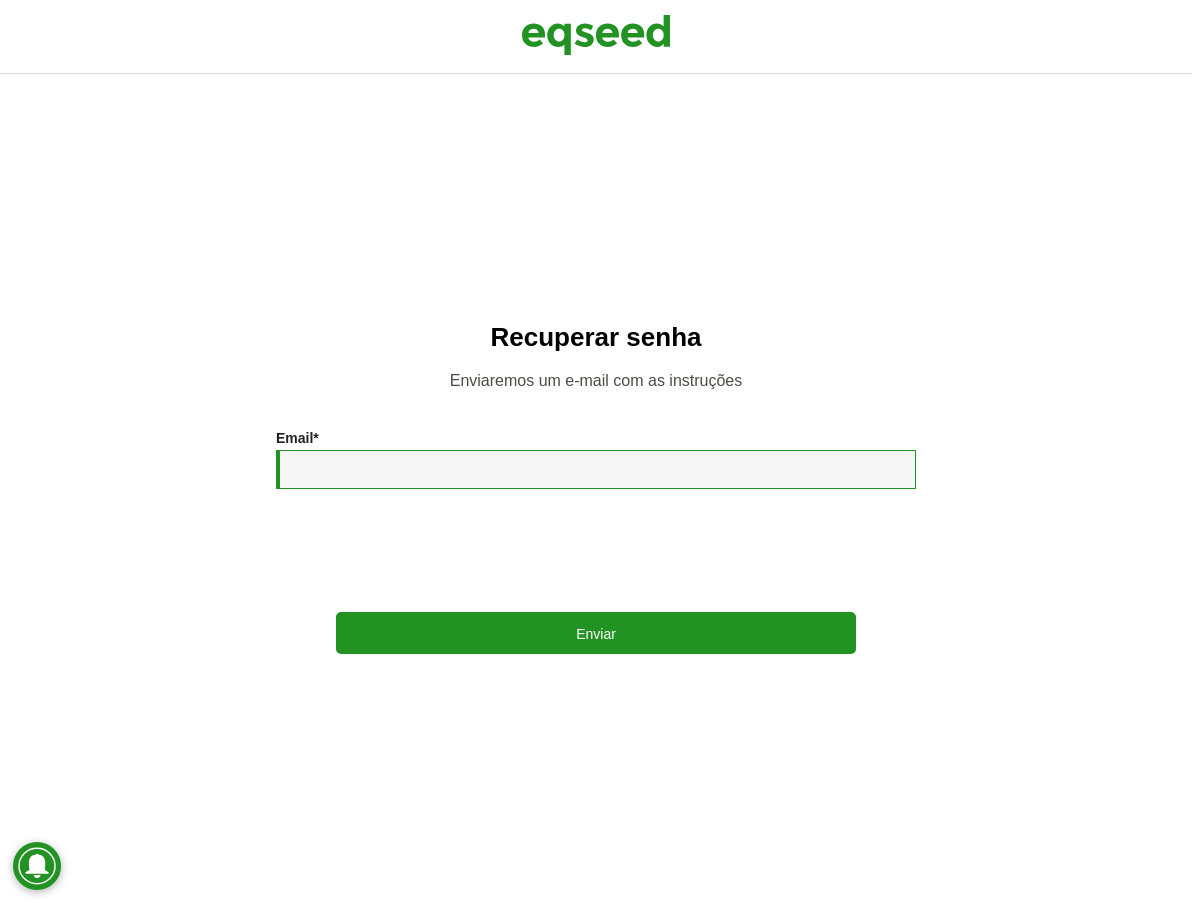 click on "Email  *" at bounding box center [596, 469] 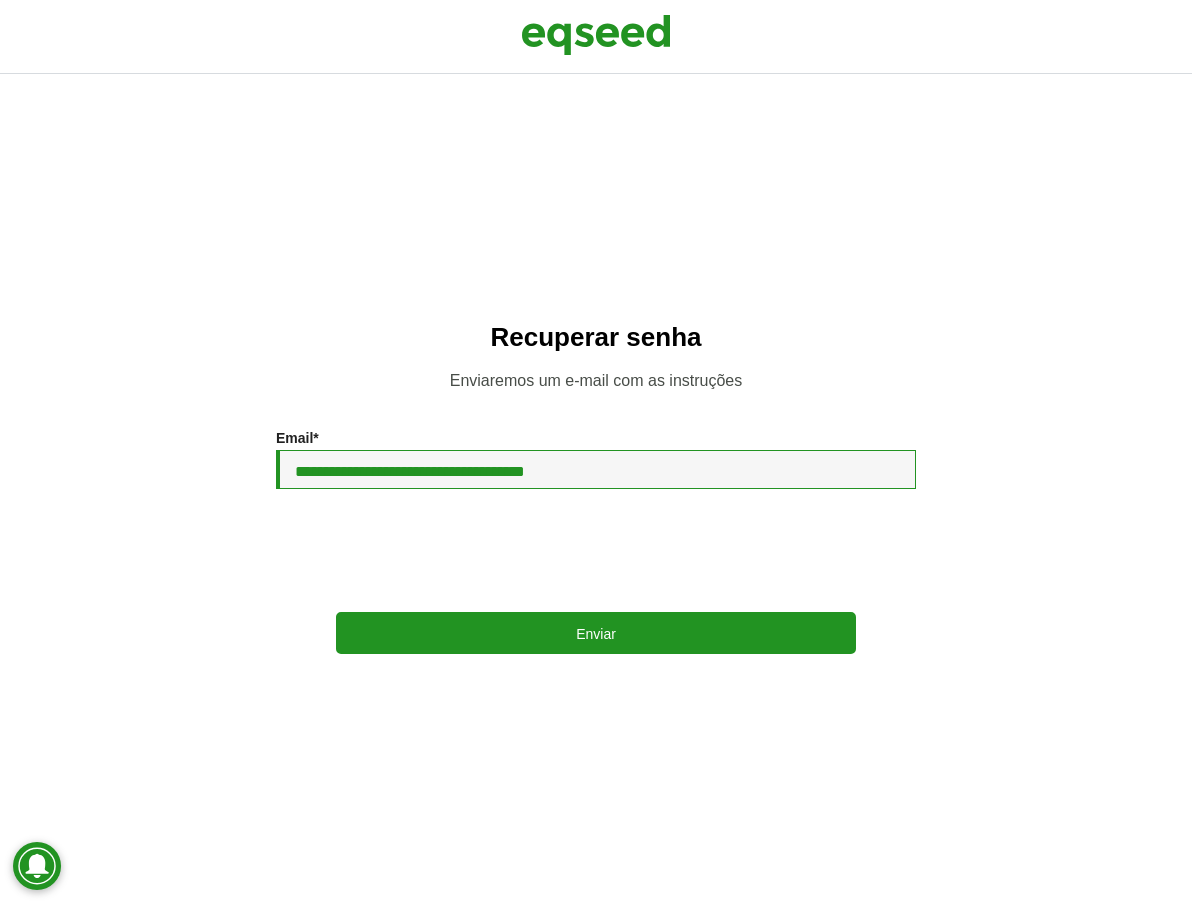 type on "**********" 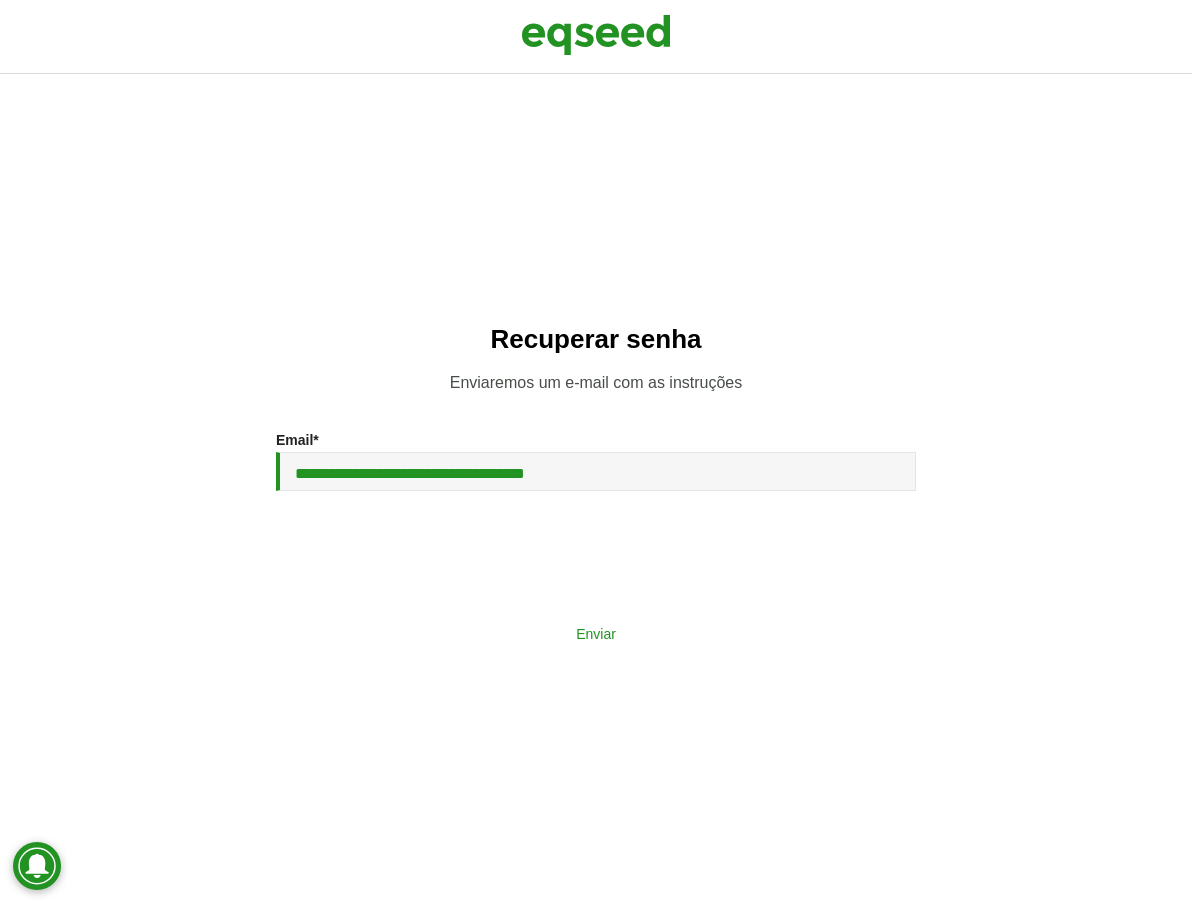 click on "Enviar" at bounding box center [596, 633] 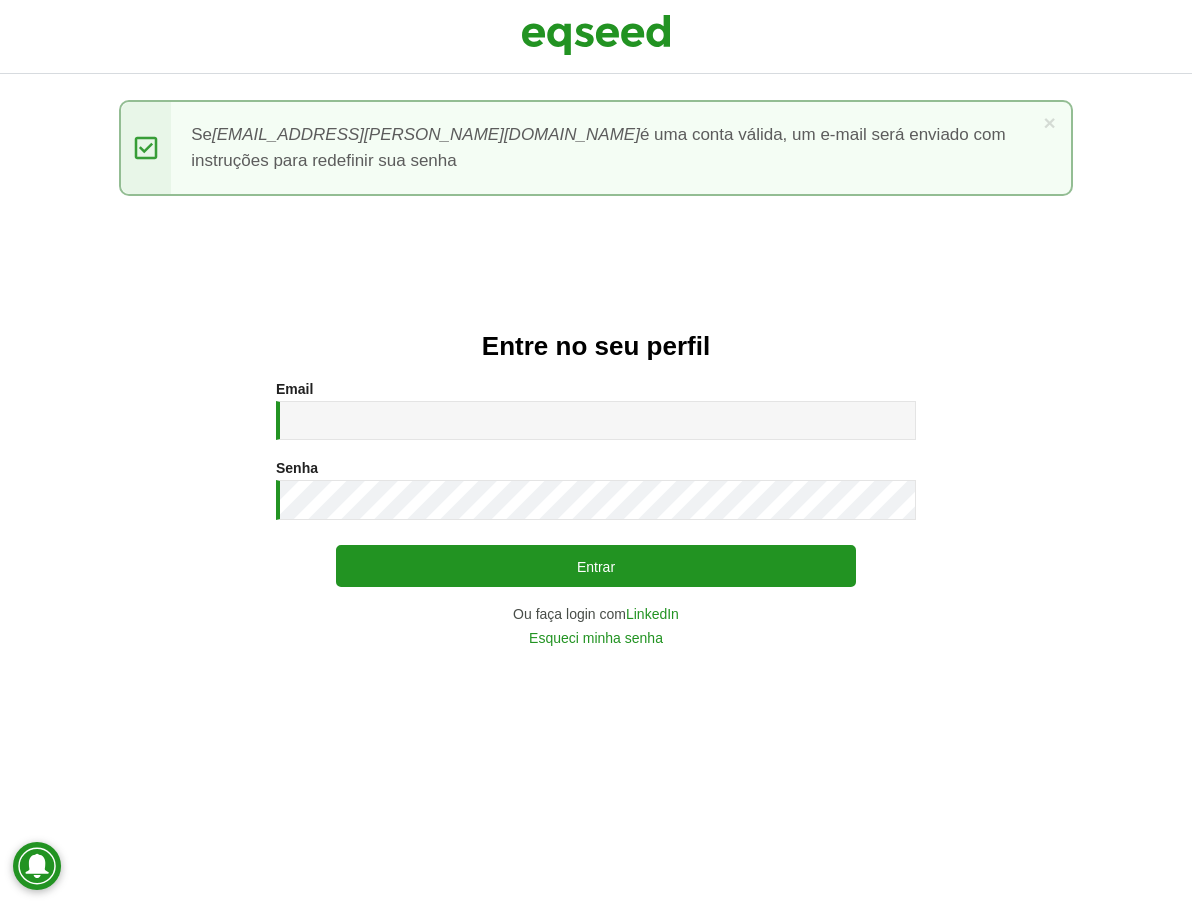scroll, scrollTop: 0, scrollLeft: 0, axis: both 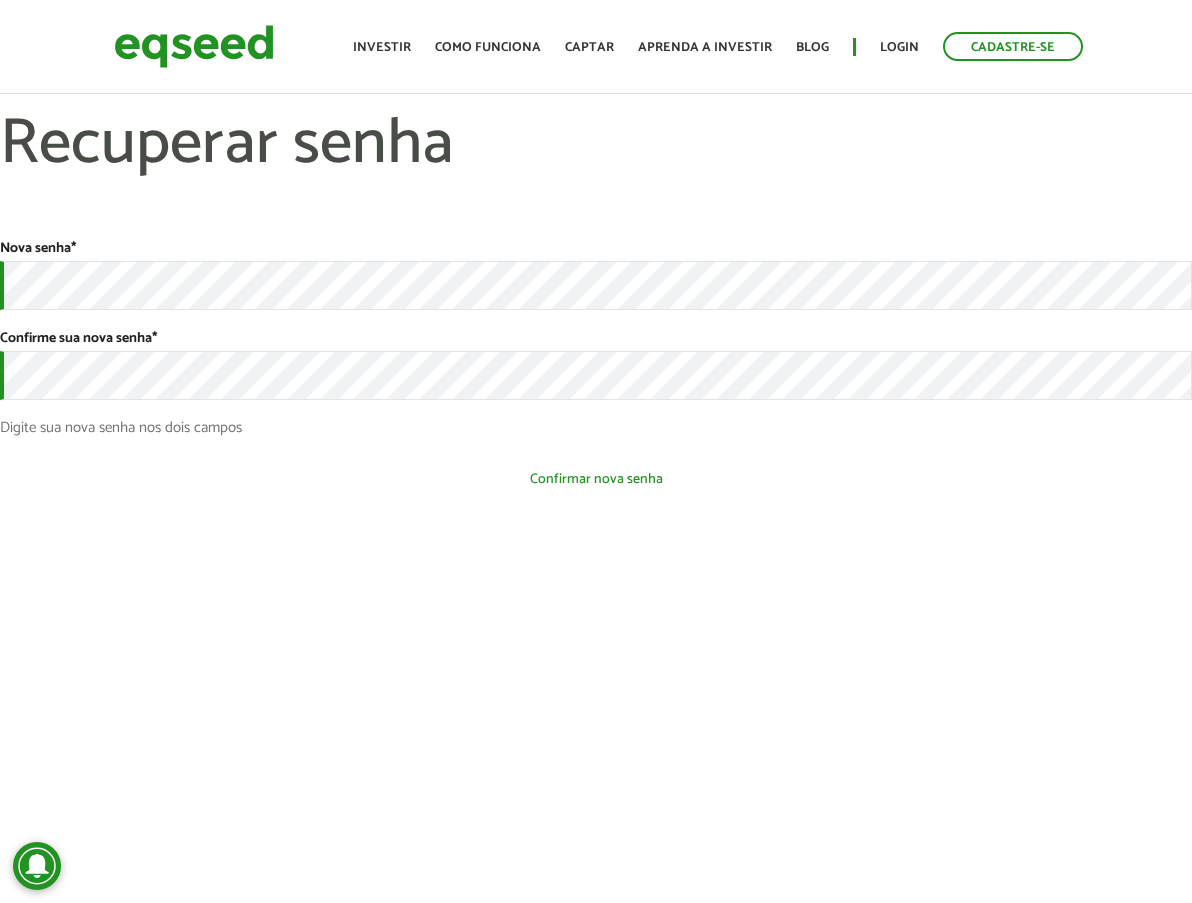 click on "Confirmar nova senha" at bounding box center [596, 479] 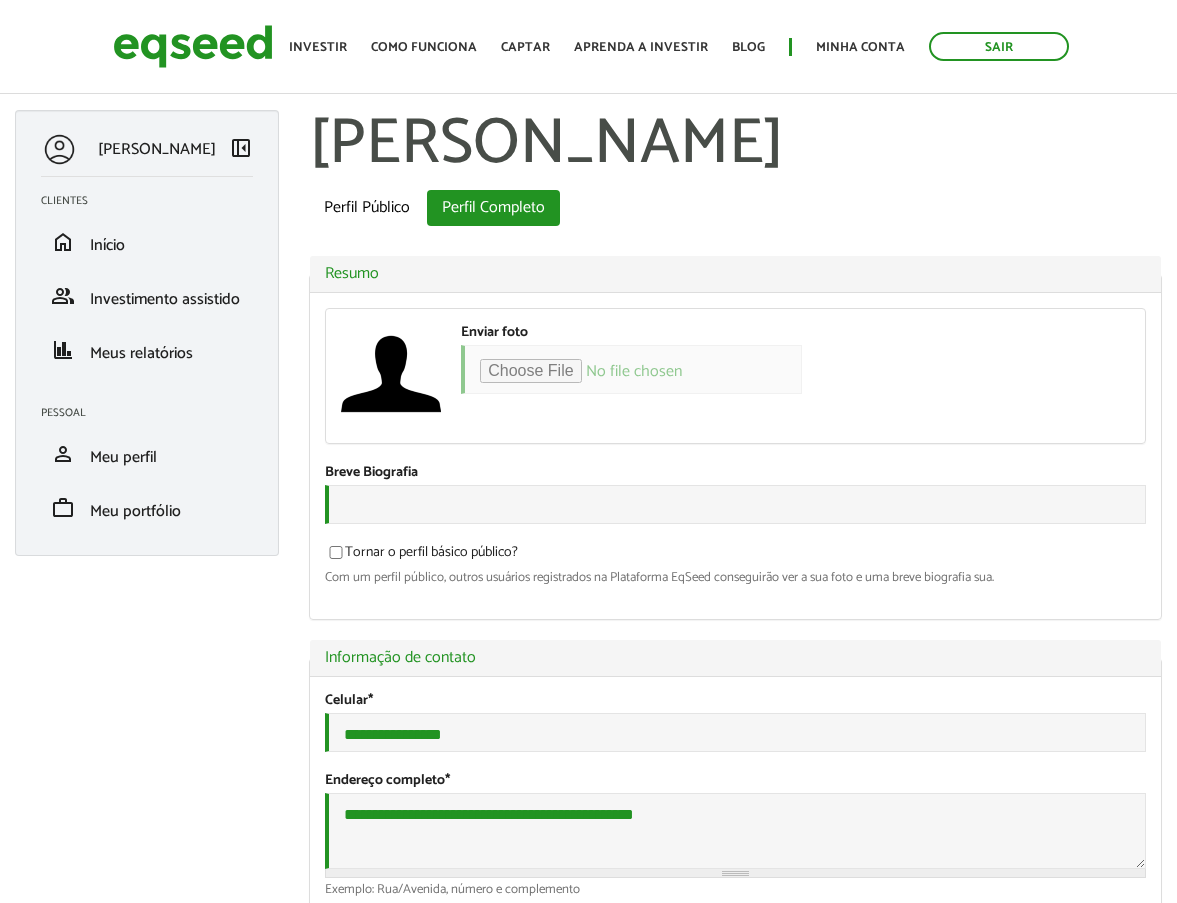 scroll, scrollTop: 0, scrollLeft: 0, axis: both 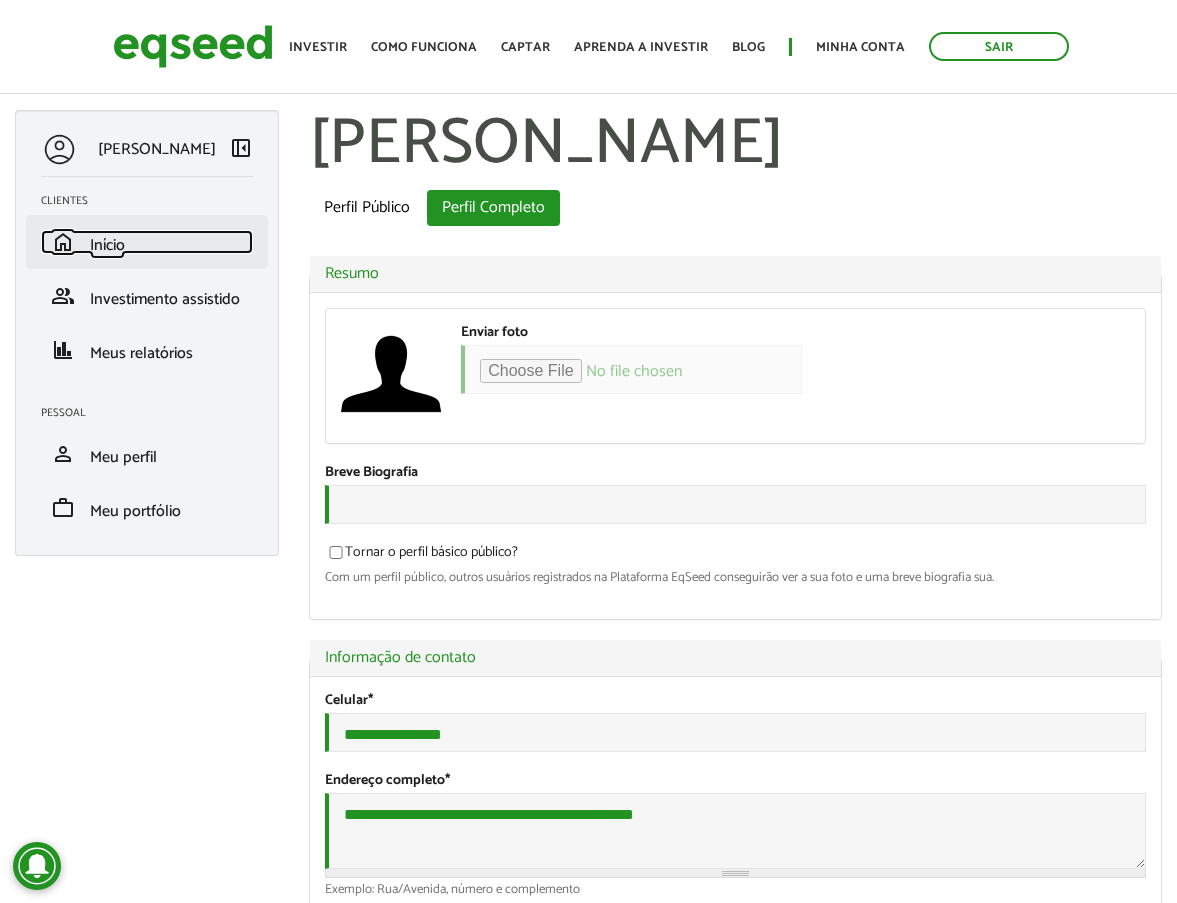 click on "Início" at bounding box center [107, 245] 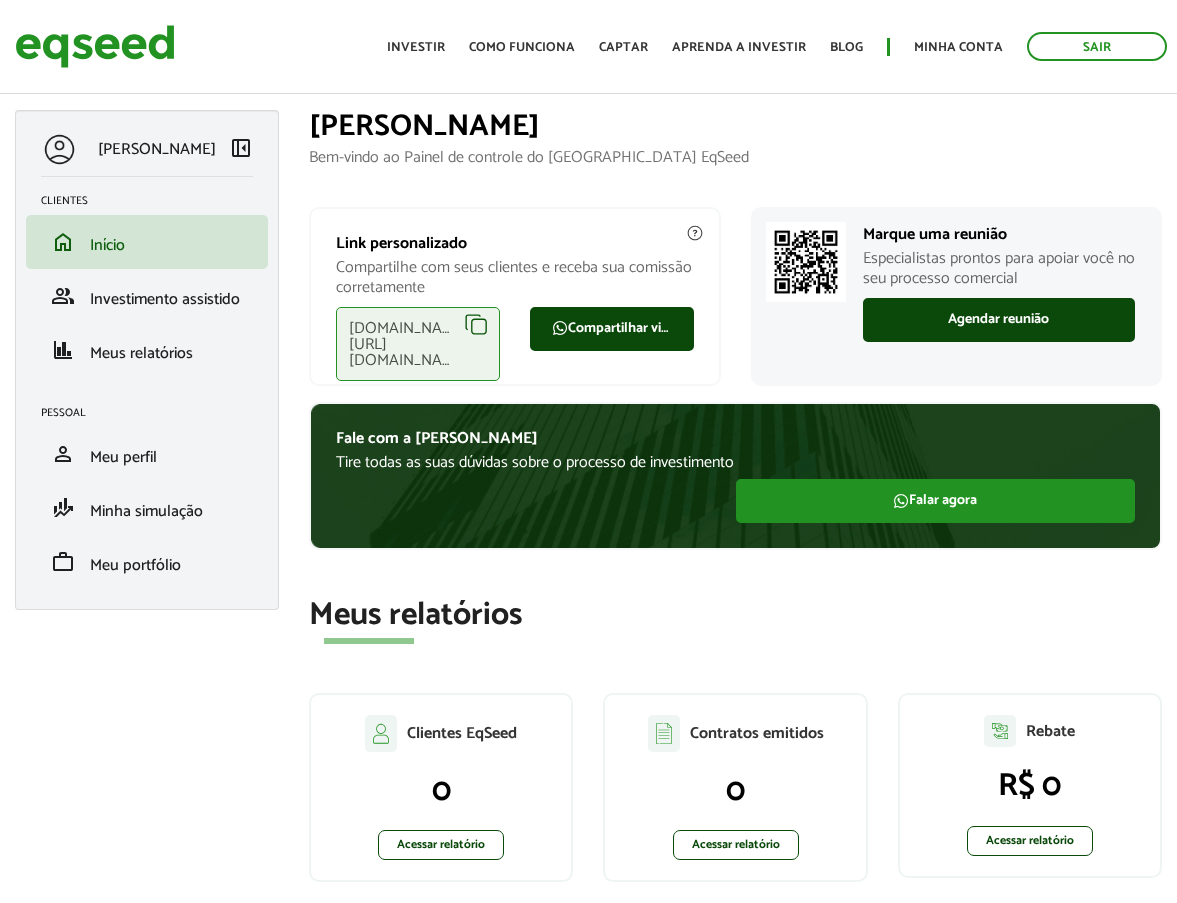scroll, scrollTop: 0, scrollLeft: 0, axis: both 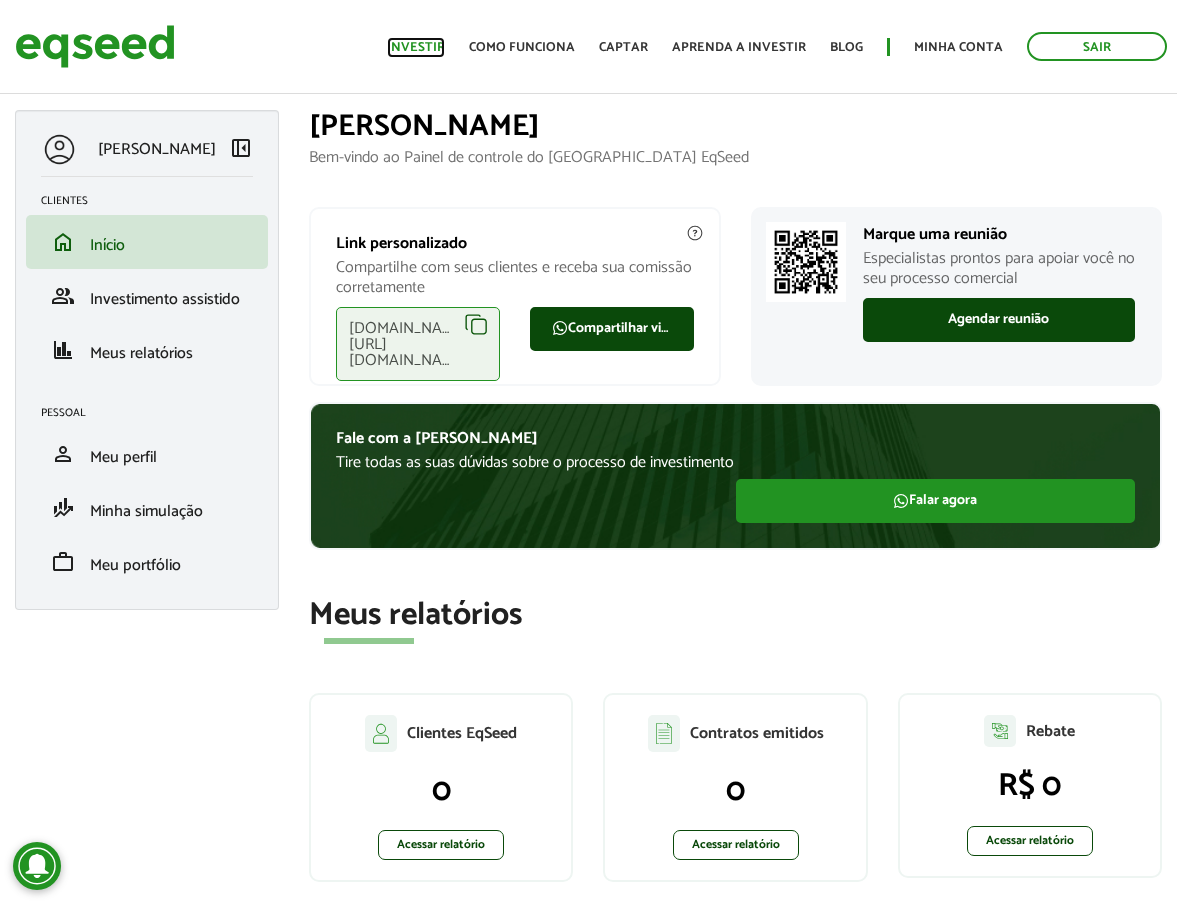 click on "Investir" at bounding box center [416, 47] 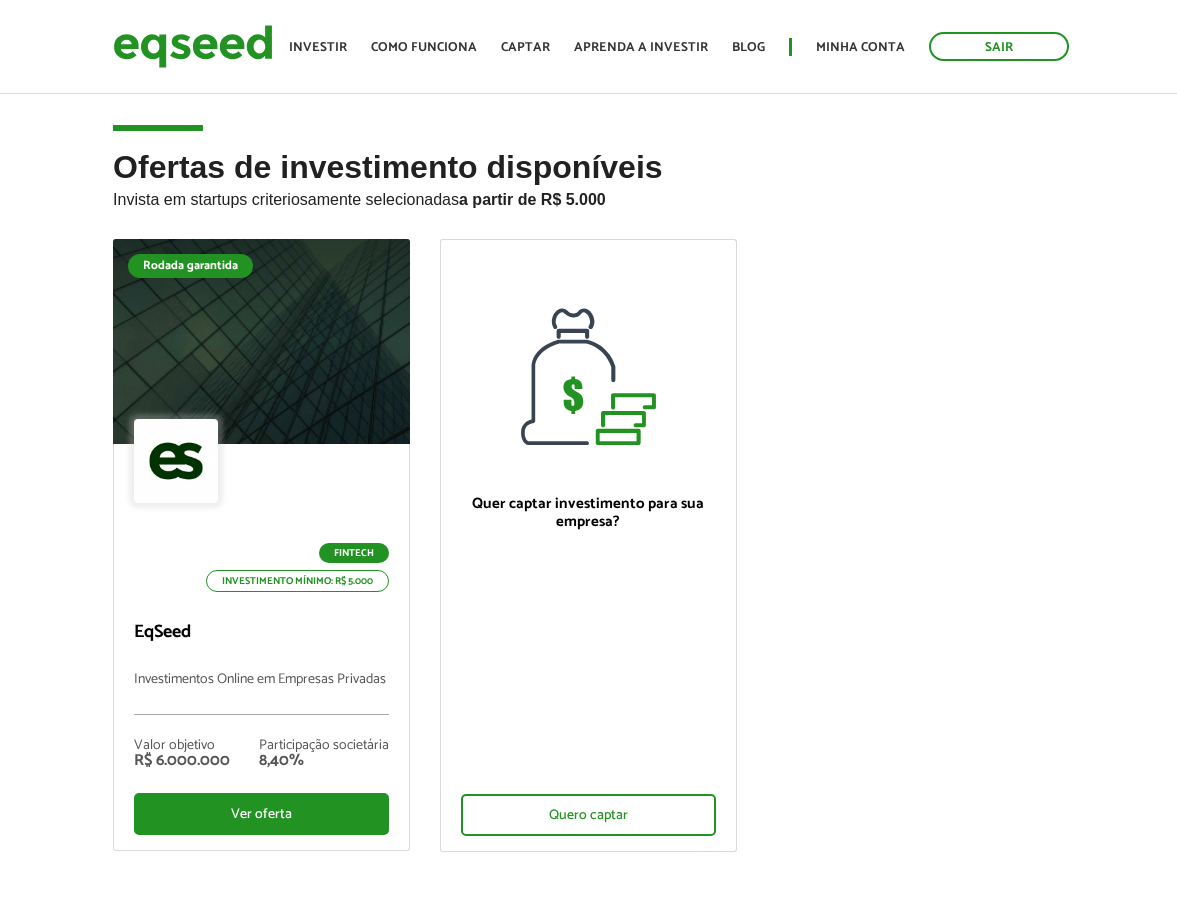 scroll, scrollTop: 0, scrollLeft: 0, axis: both 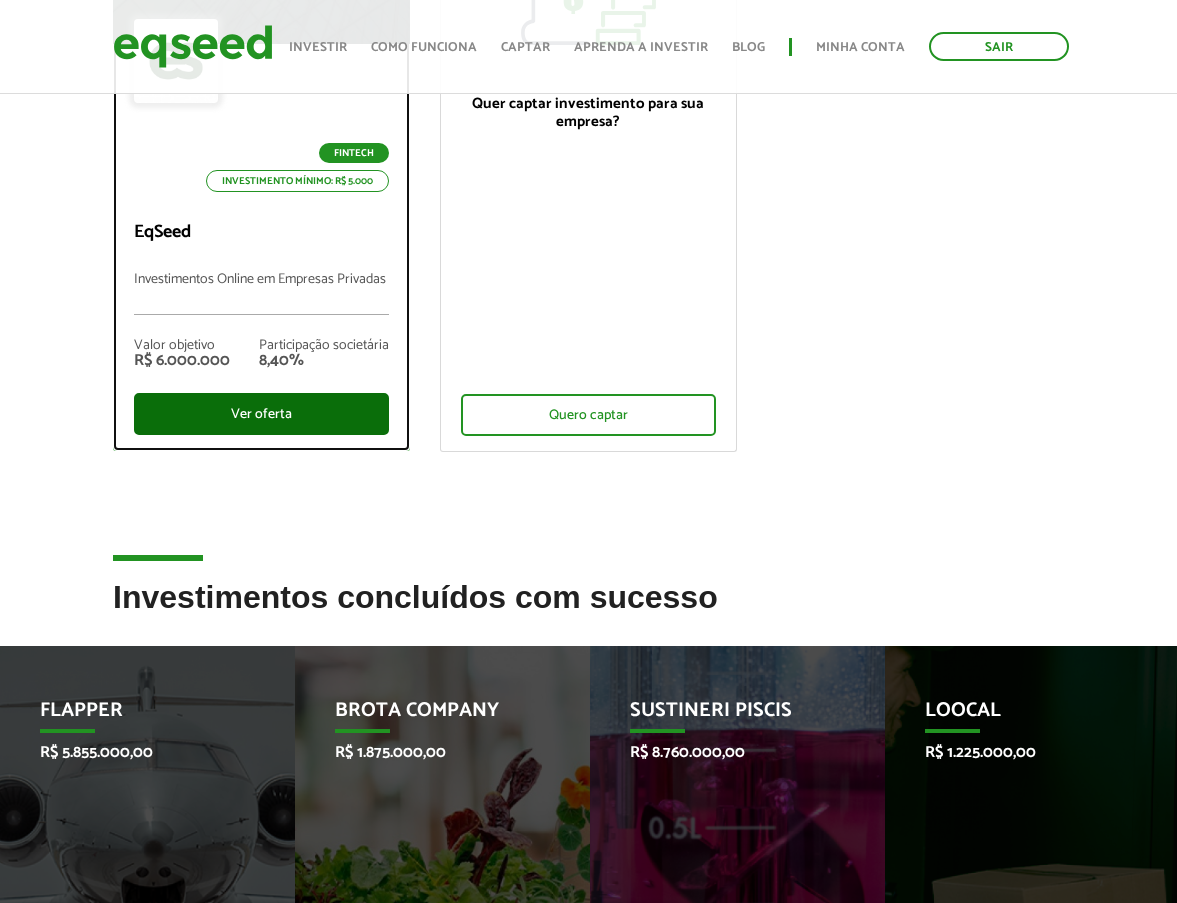 click on "Ver oferta" at bounding box center [261, 414] 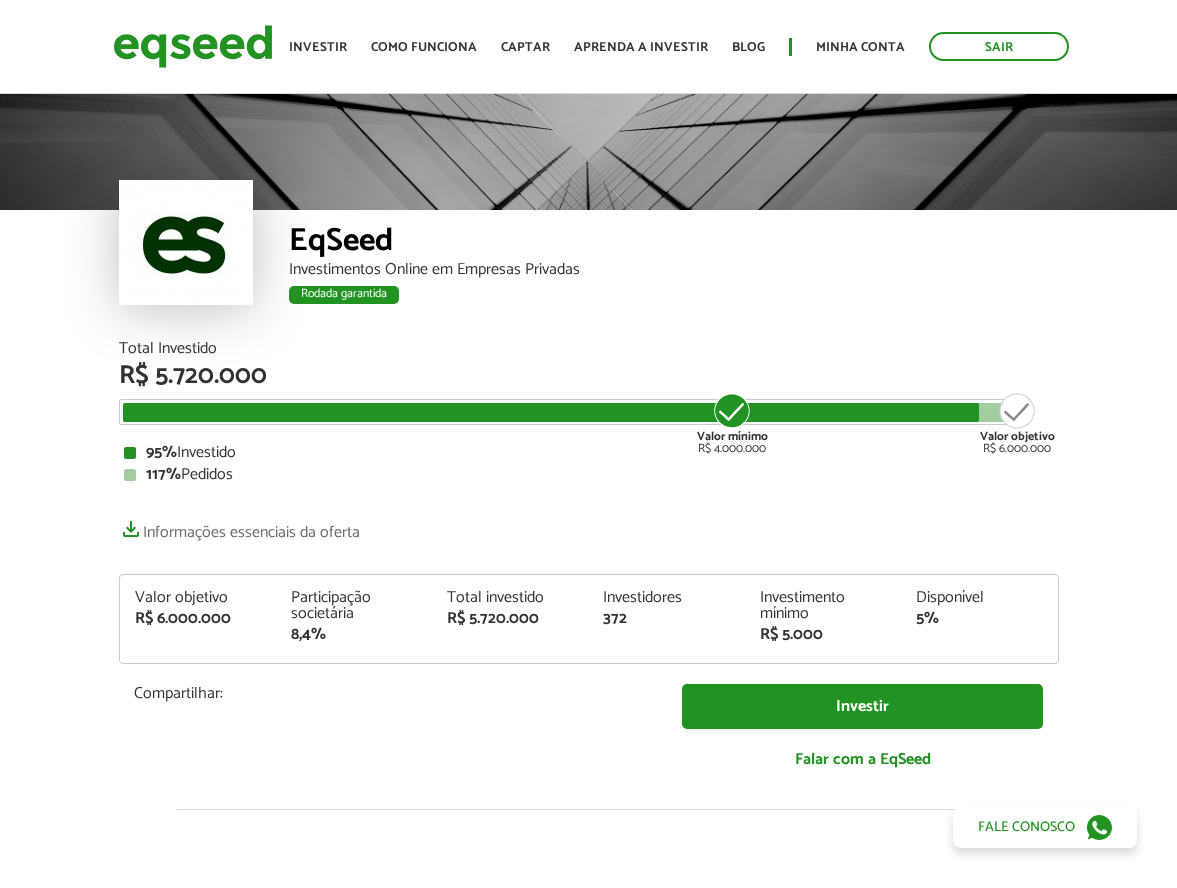 scroll, scrollTop: 0, scrollLeft: 0, axis: both 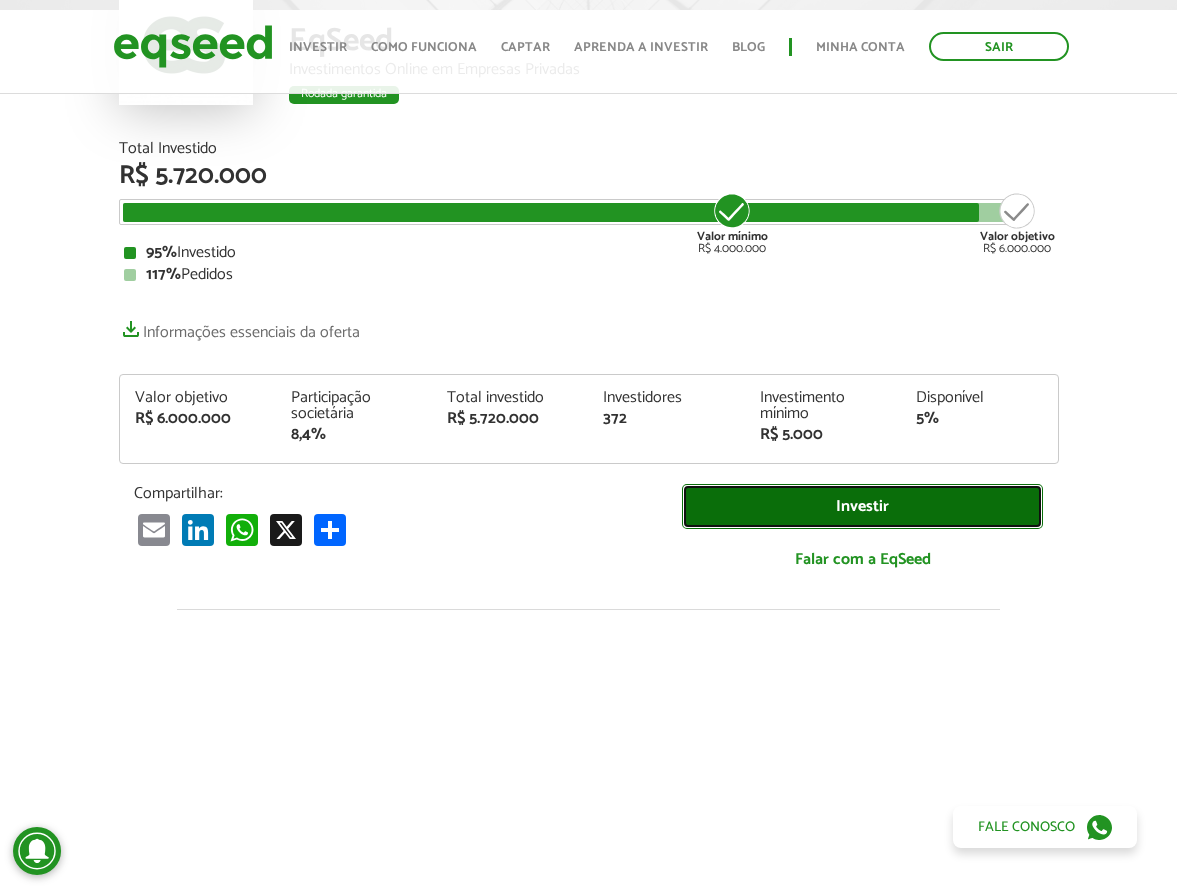 click on "Investir" at bounding box center (863, 506) 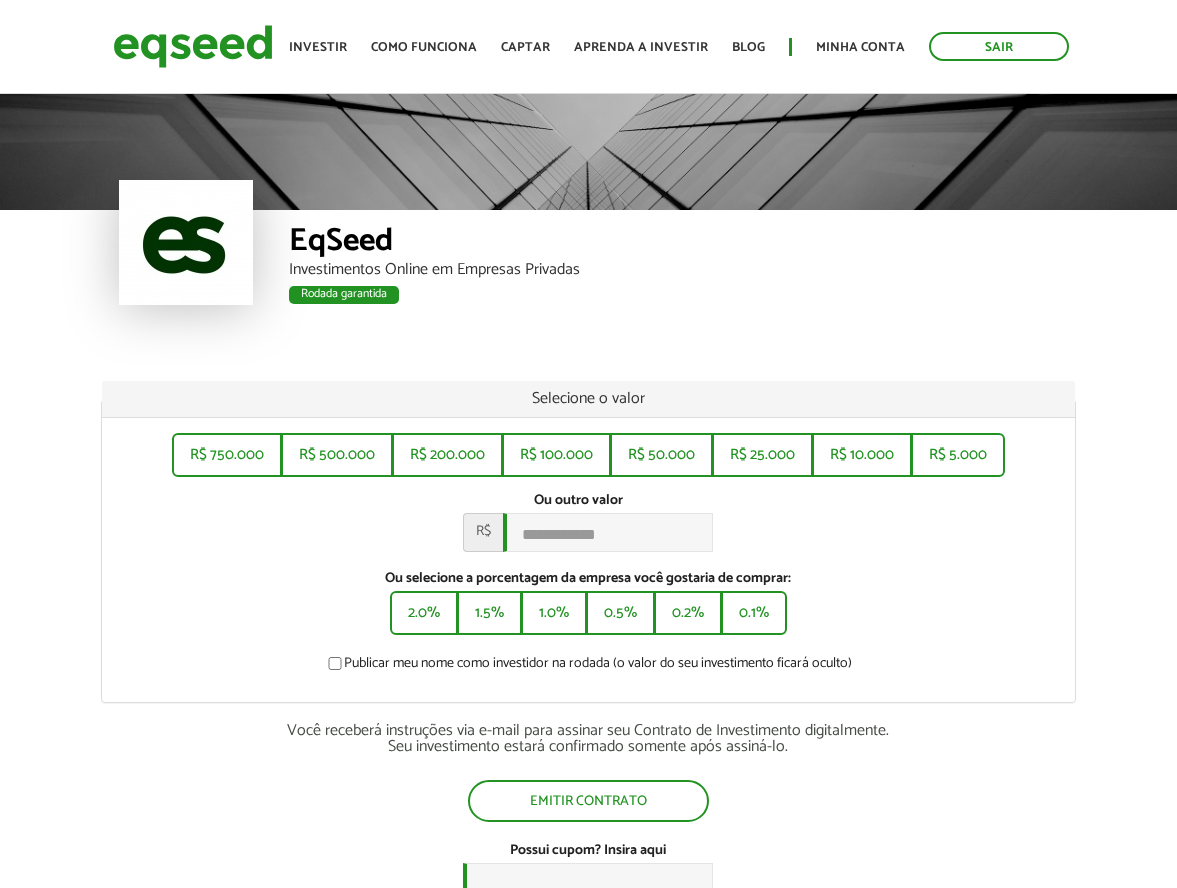 scroll, scrollTop: 0, scrollLeft: 0, axis: both 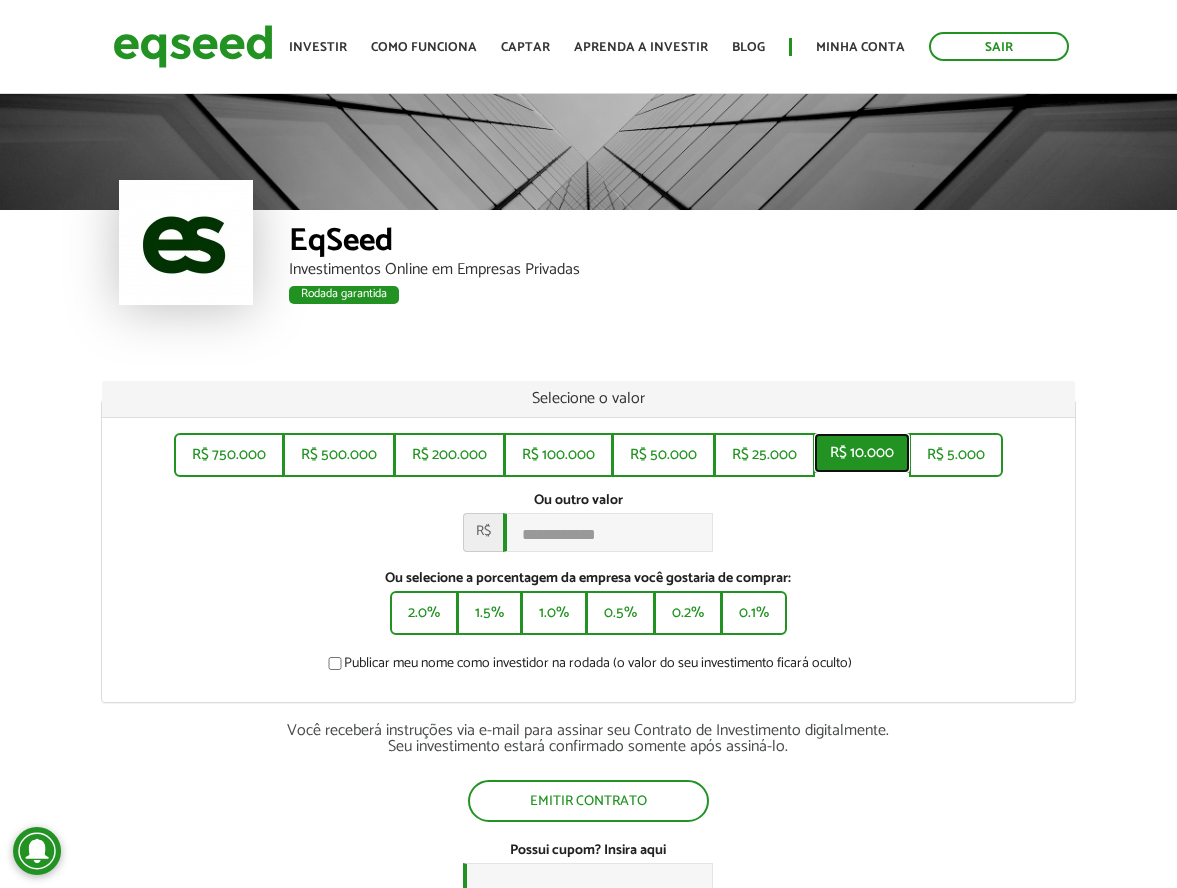click on "R$ 10.000" at bounding box center (862, 453) 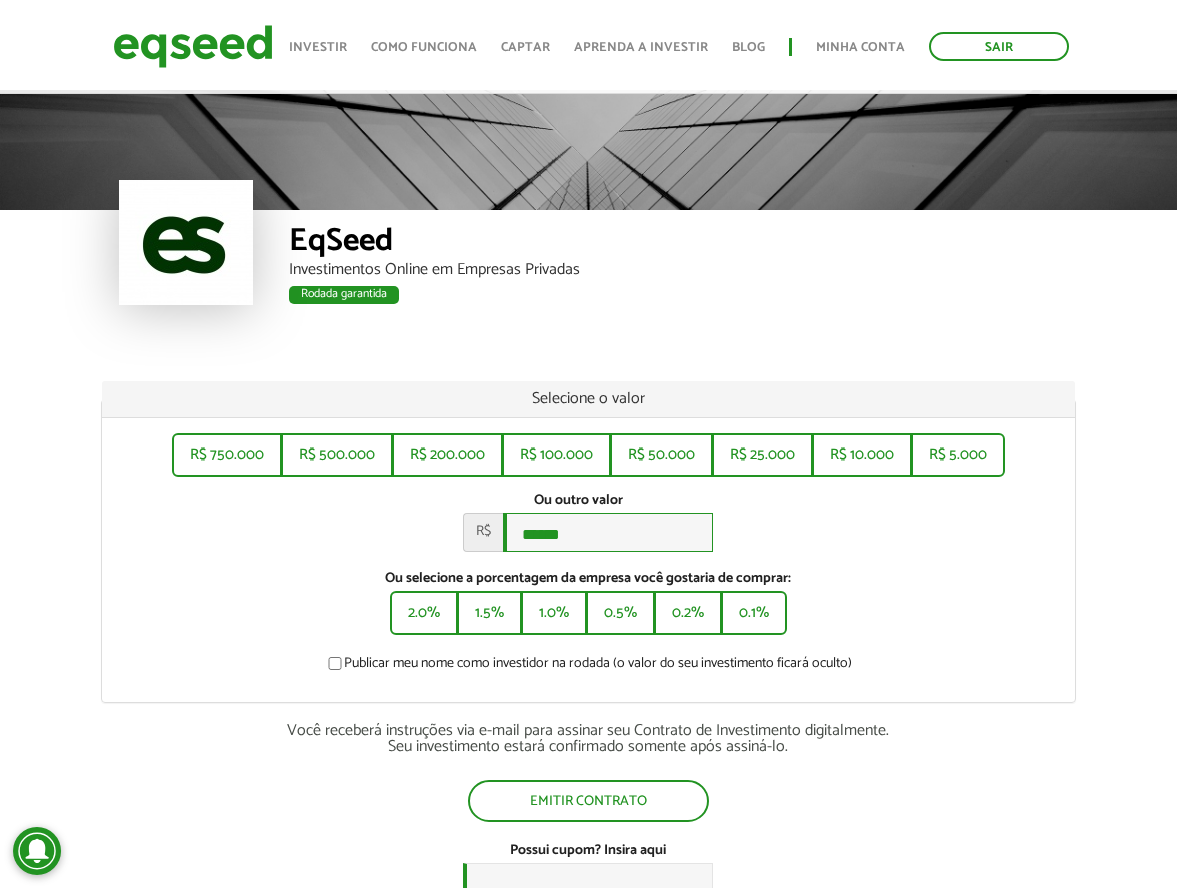 scroll, scrollTop: 200, scrollLeft: 0, axis: vertical 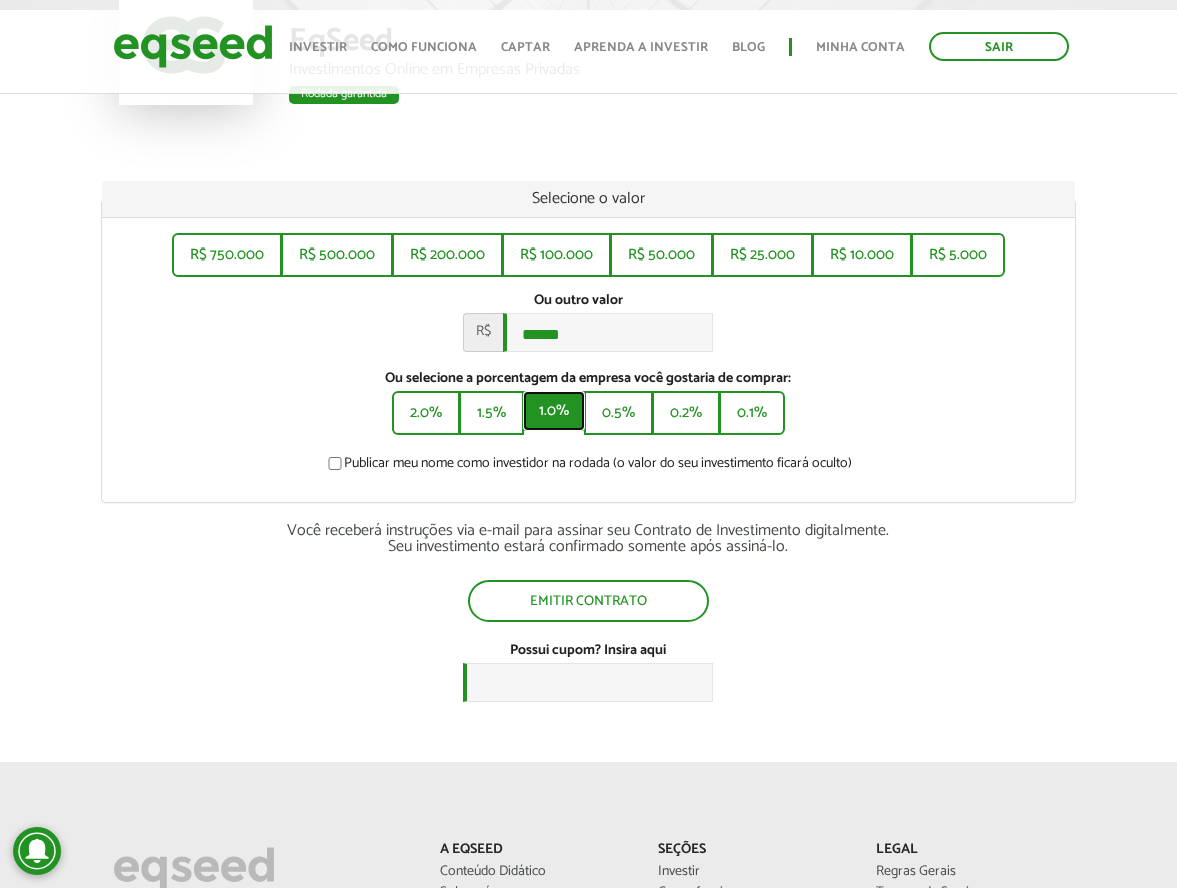 click on "1.0%" at bounding box center (554, 411) 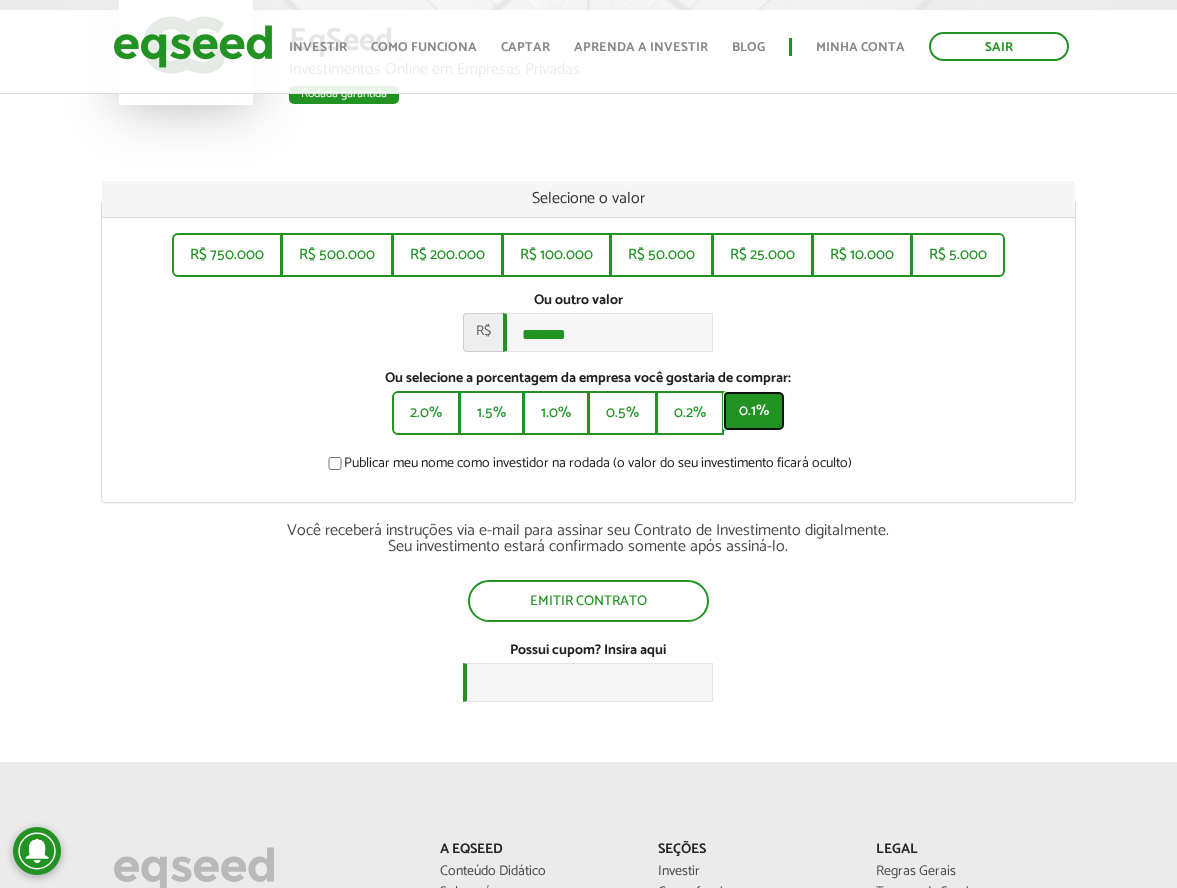 click on "0.1%" at bounding box center (754, 411) 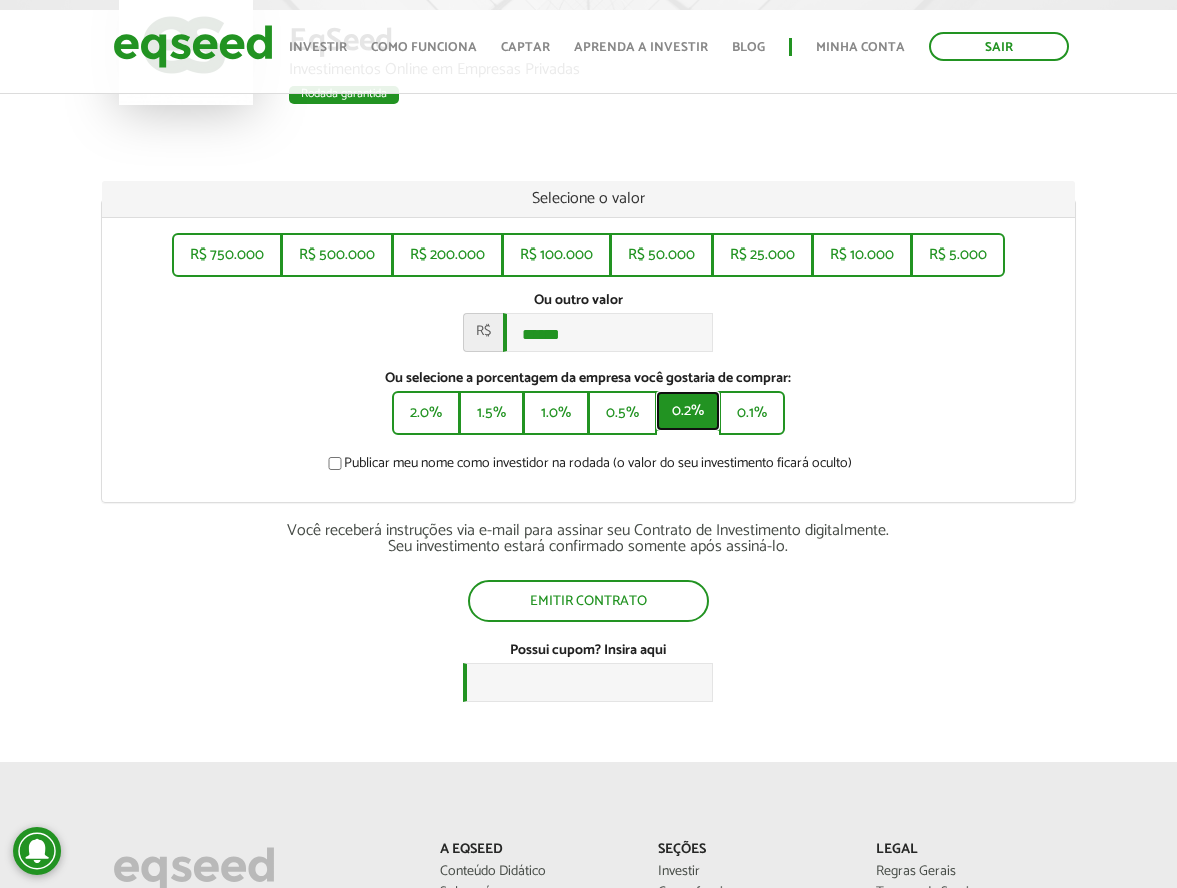 click on "0.2%" at bounding box center [688, 411] 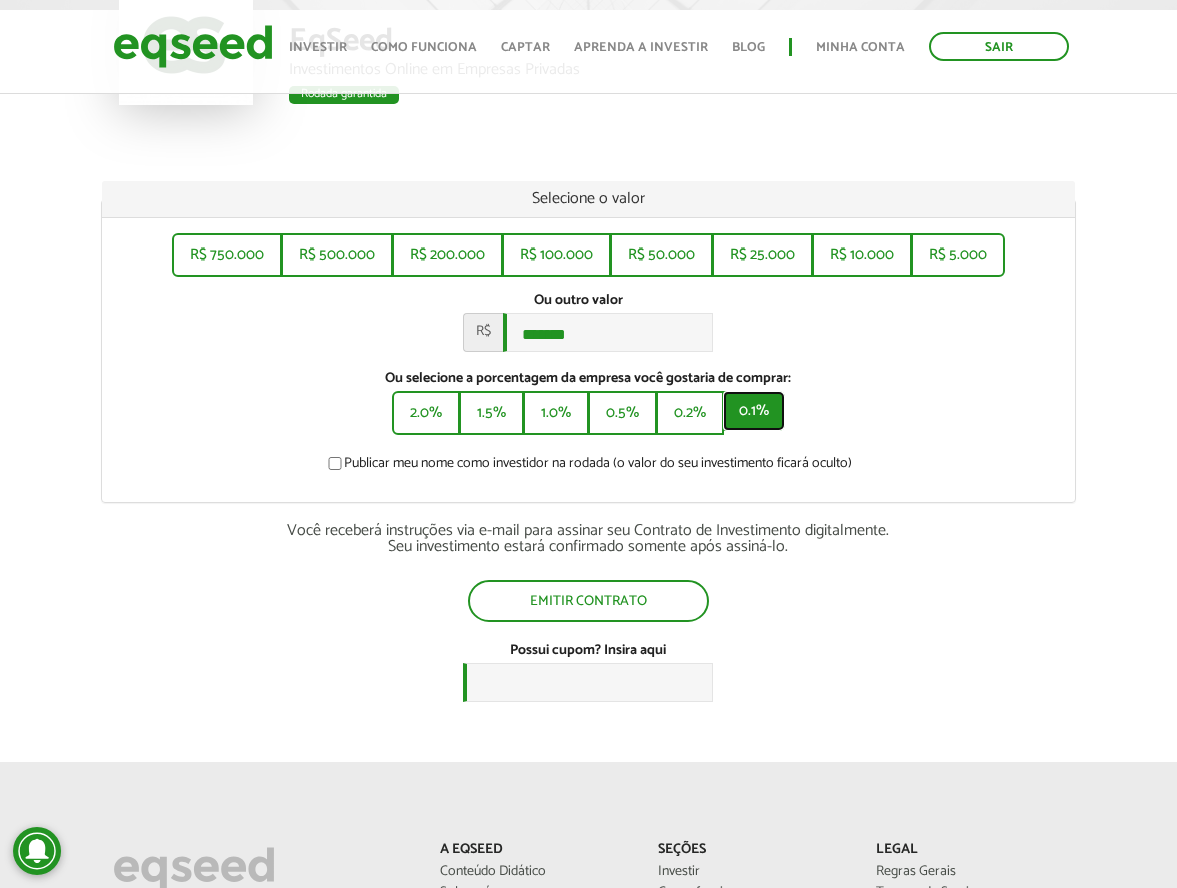 click on "0.1%" at bounding box center (754, 411) 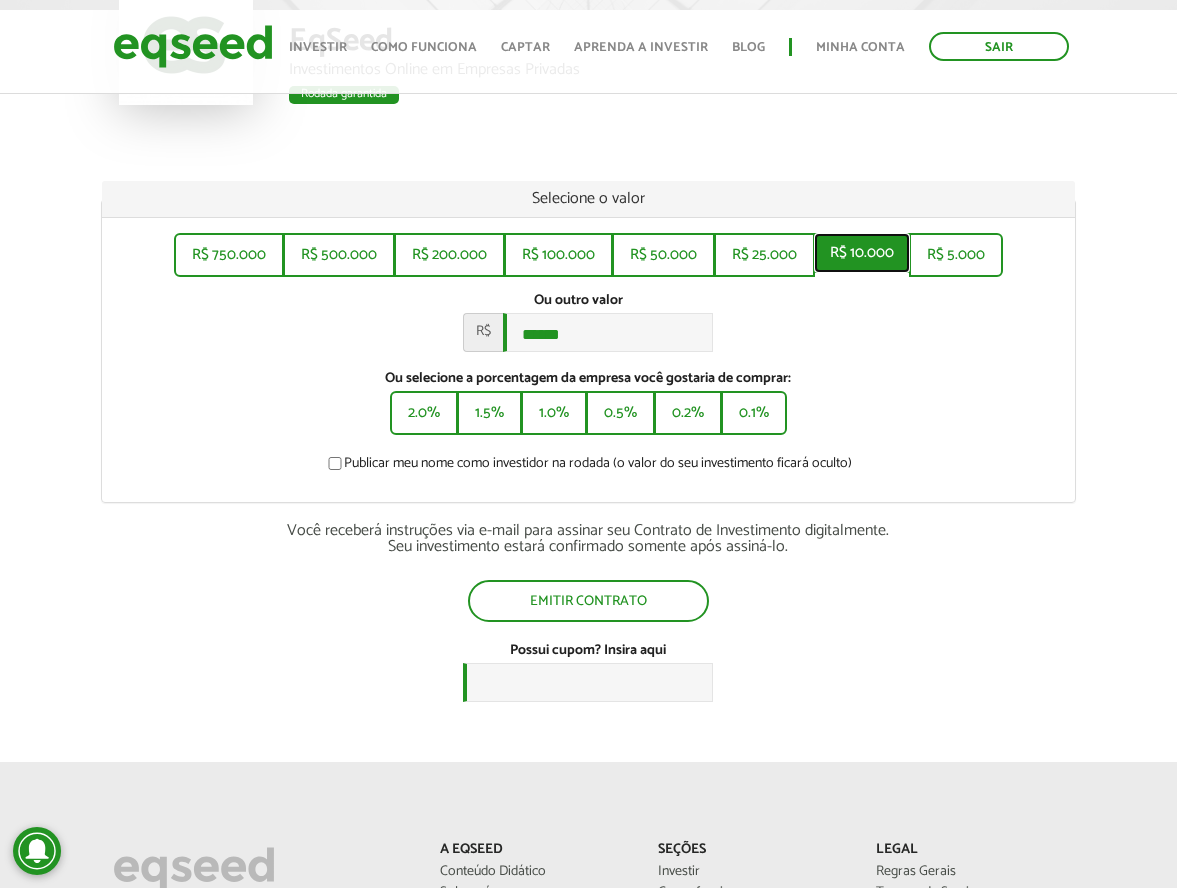 click on "R$ 10.000" at bounding box center (862, 253) 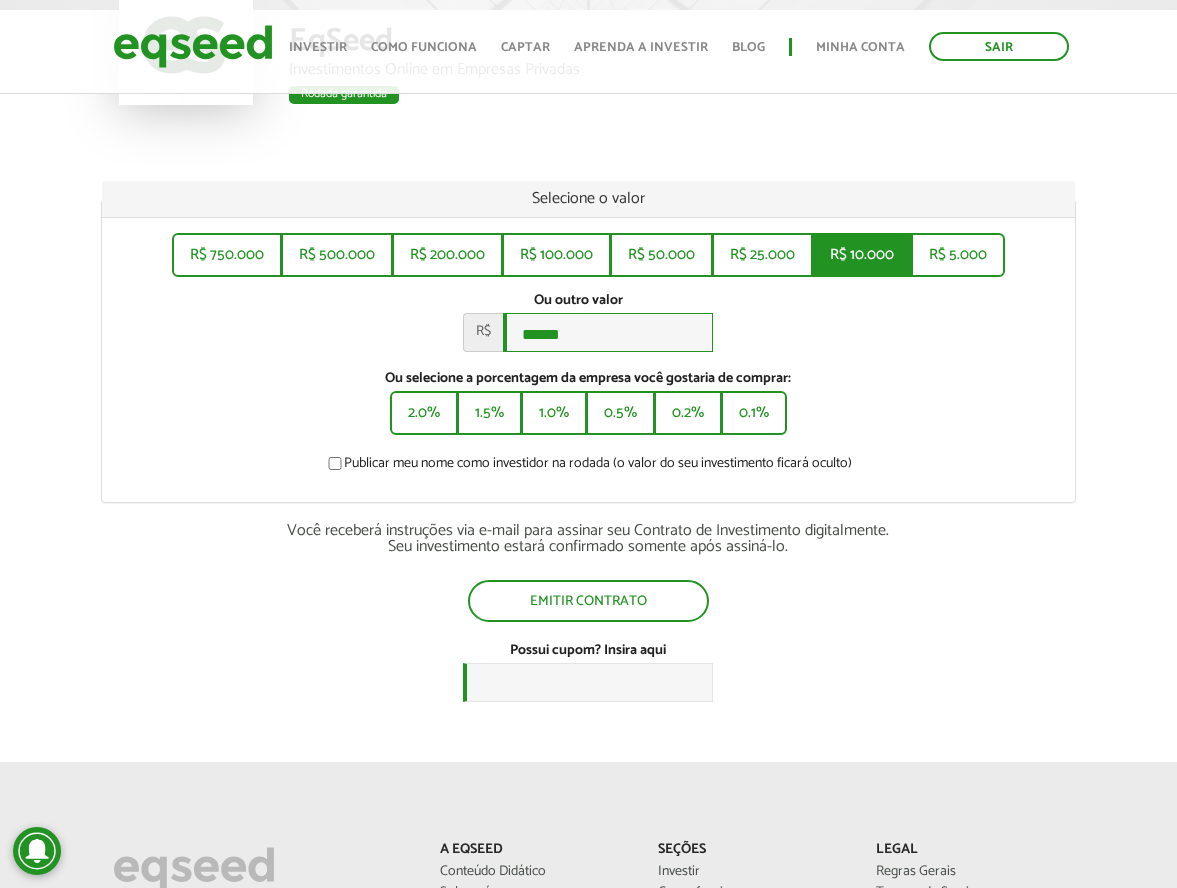 type on "******" 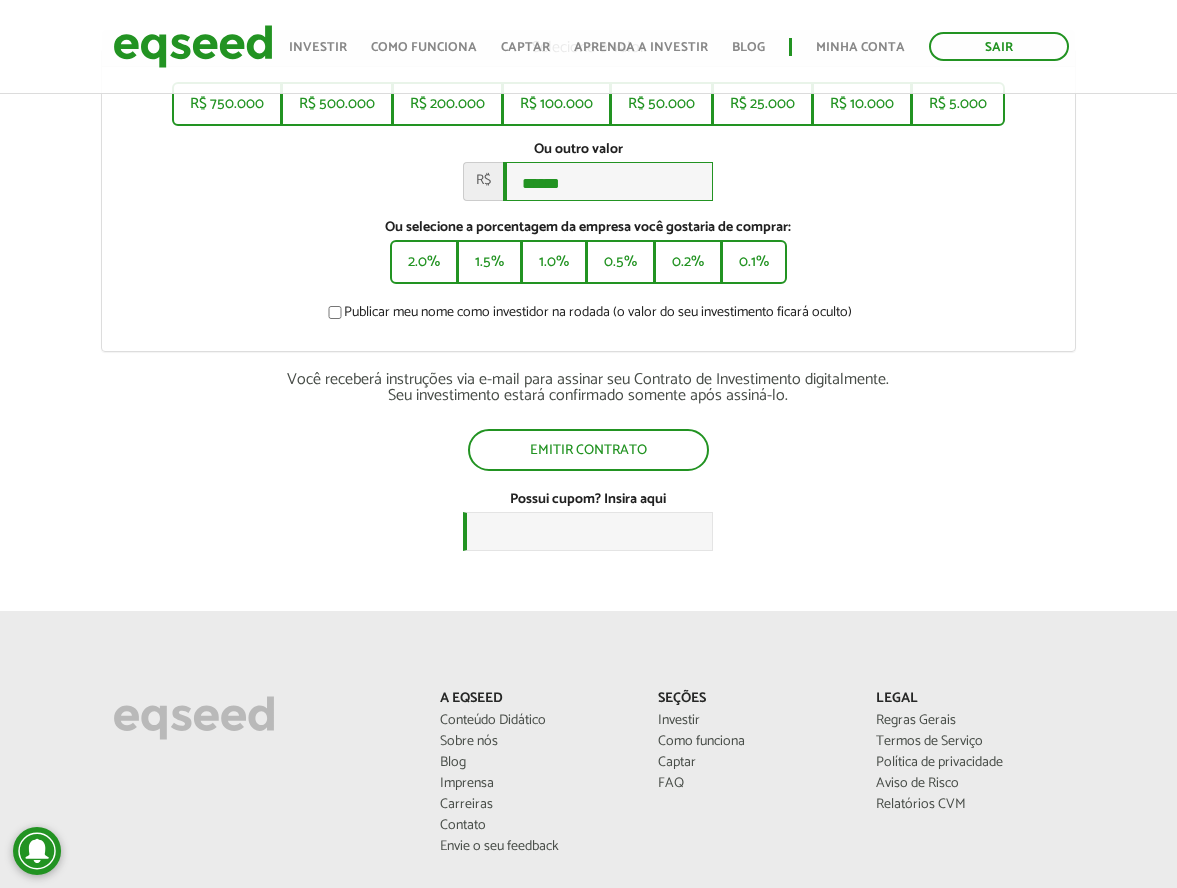 scroll, scrollTop: 400, scrollLeft: 0, axis: vertical 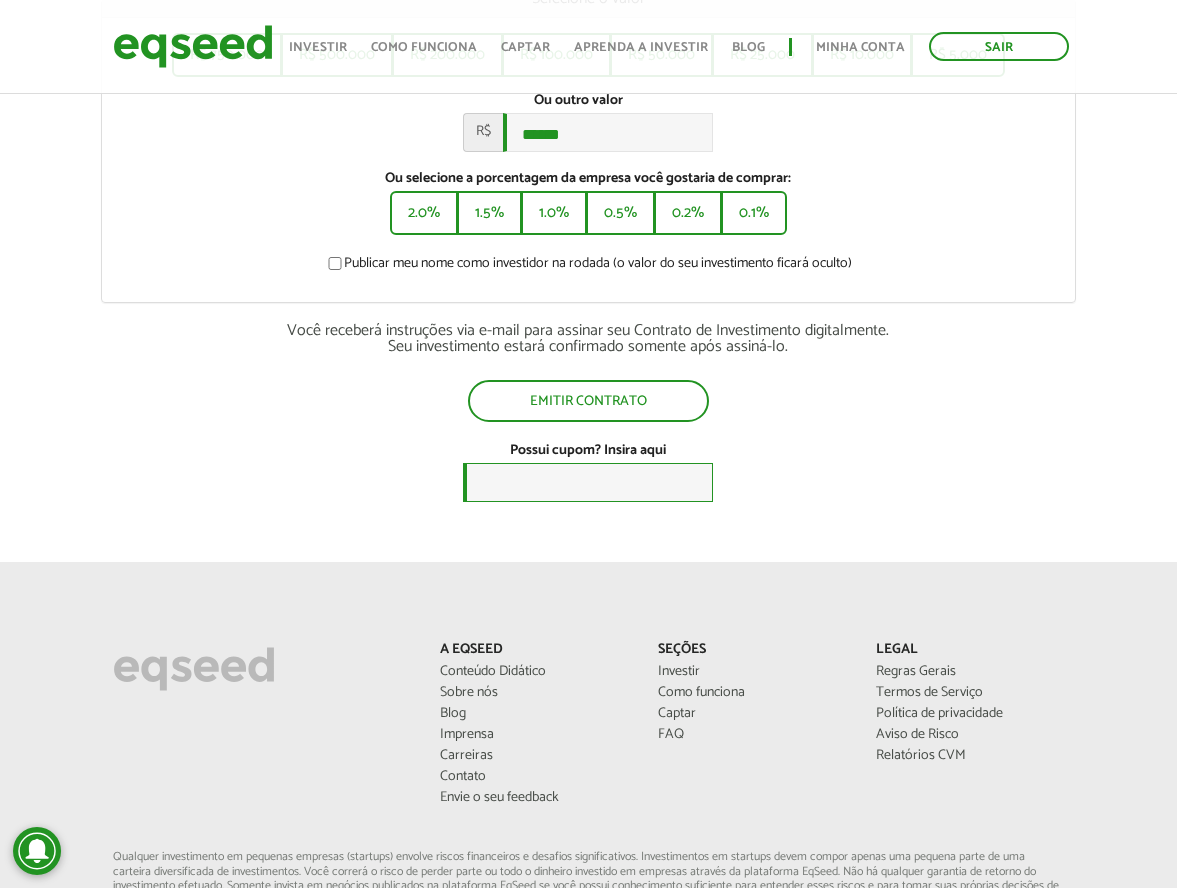 click on "Possui cupom? Insira aqui" at bounding box center (588, 482) 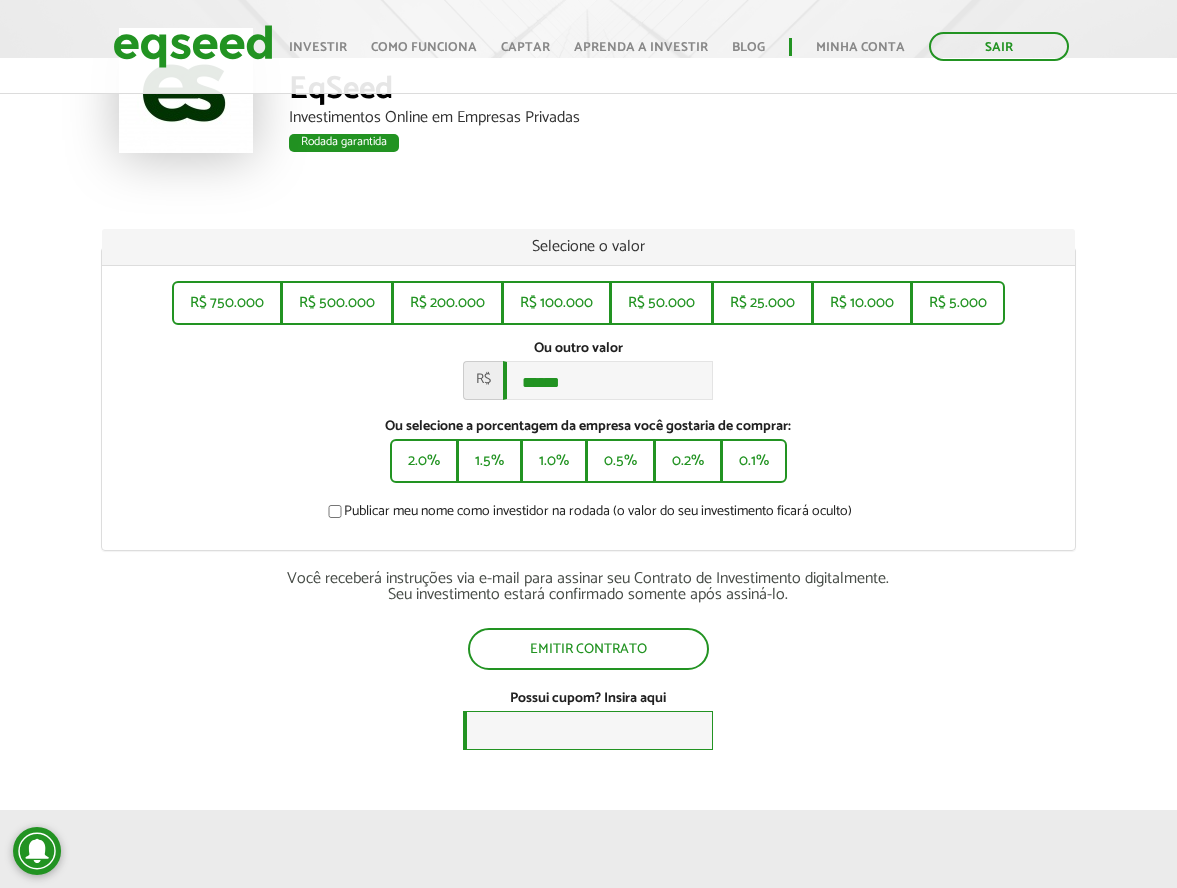 scroll, scrollTop: 200, scrollLeft: 0, axis: vertical 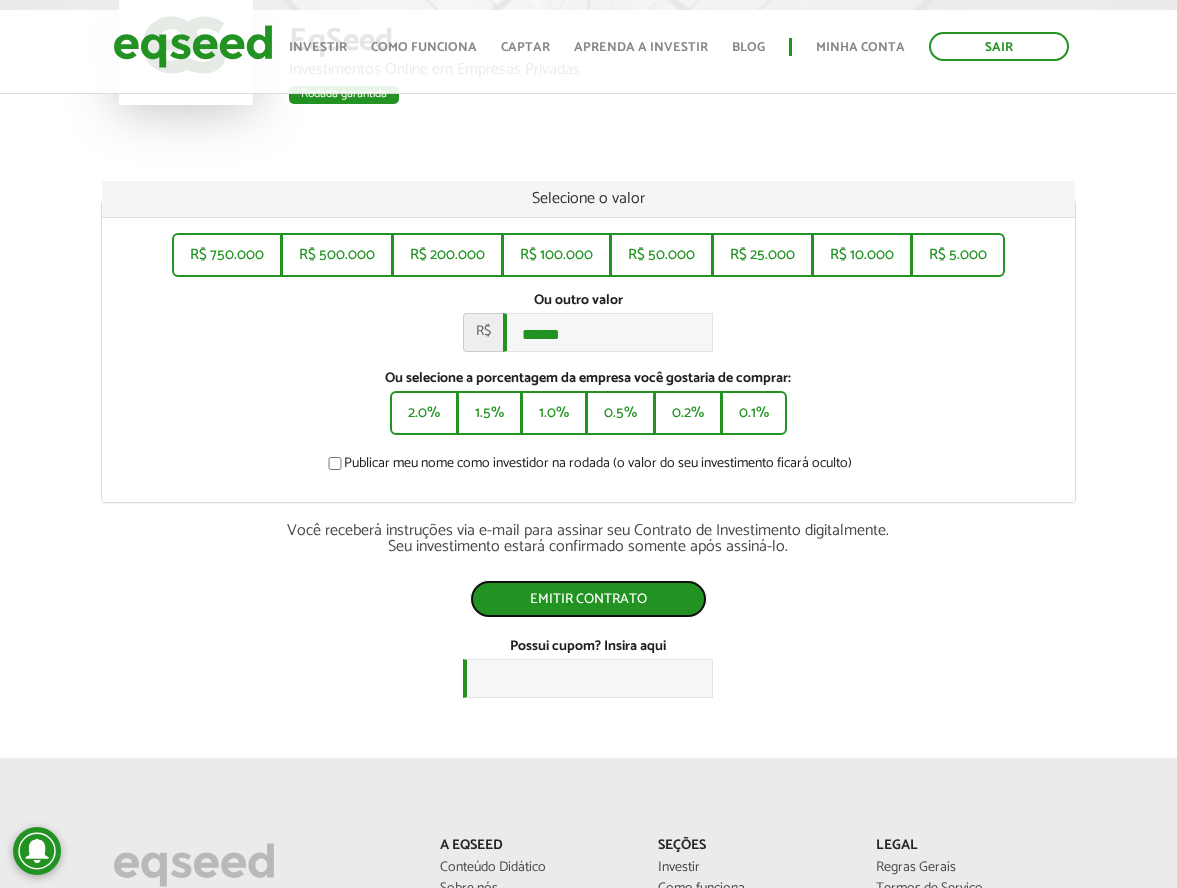 click on "Emitir contrato" at bounding box center (588, 599) 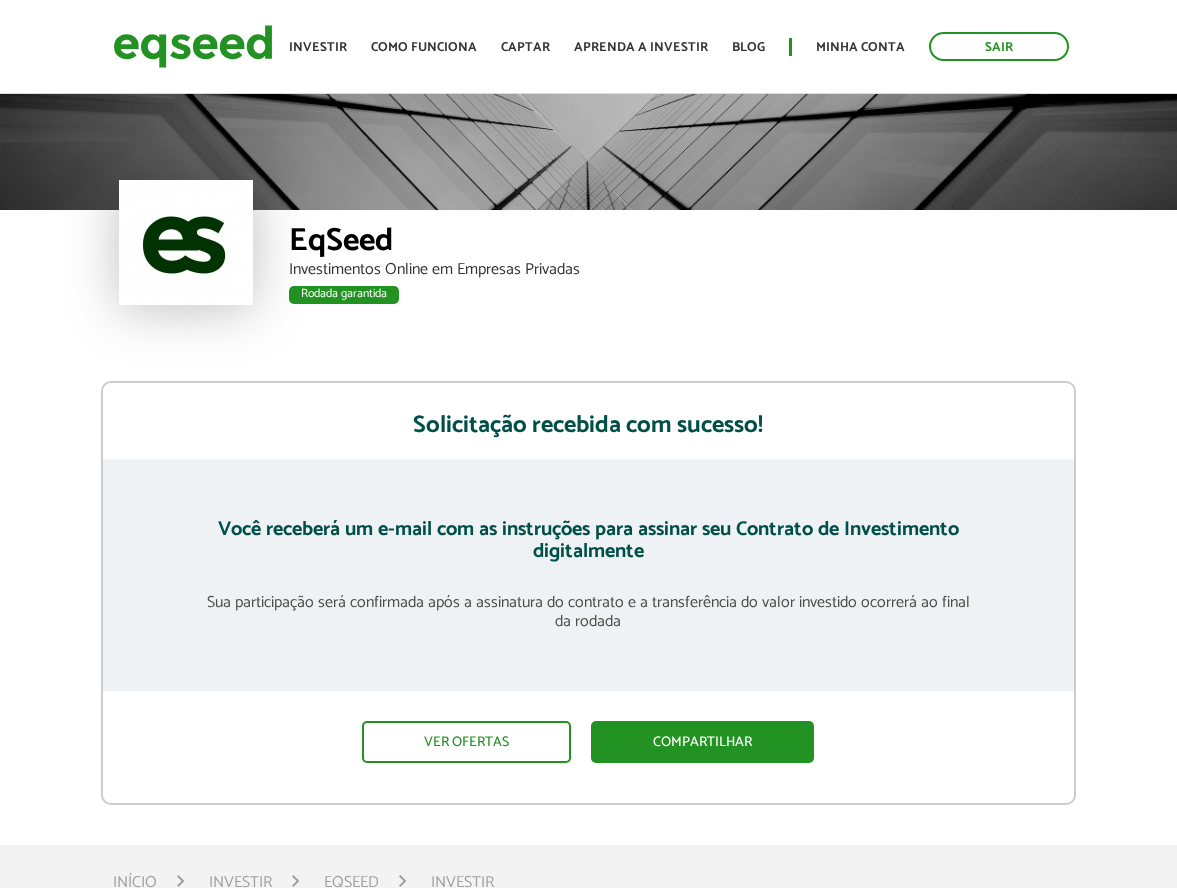 scroll, scrollTop: 0, scrollLeft: 0, axis: both 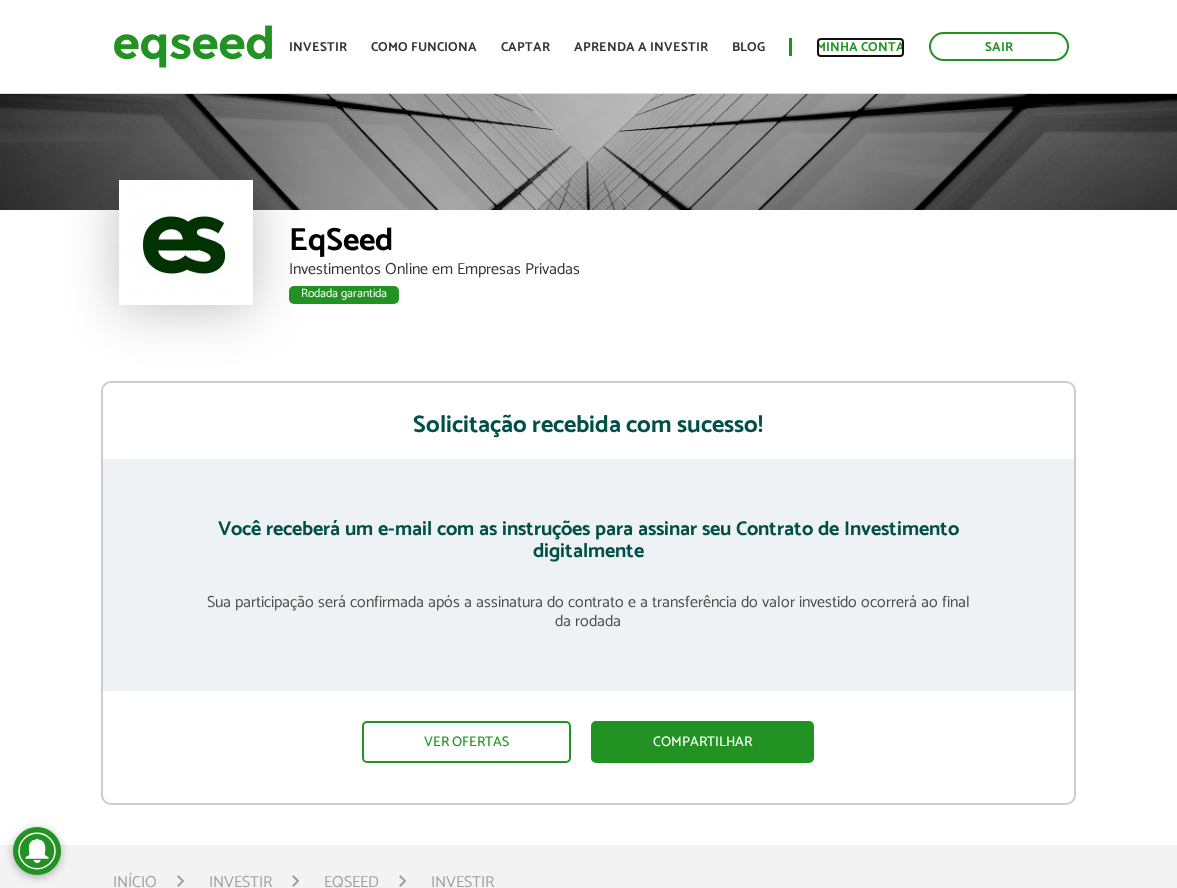 click on "Minha conta" at bounding box center (860, 47) 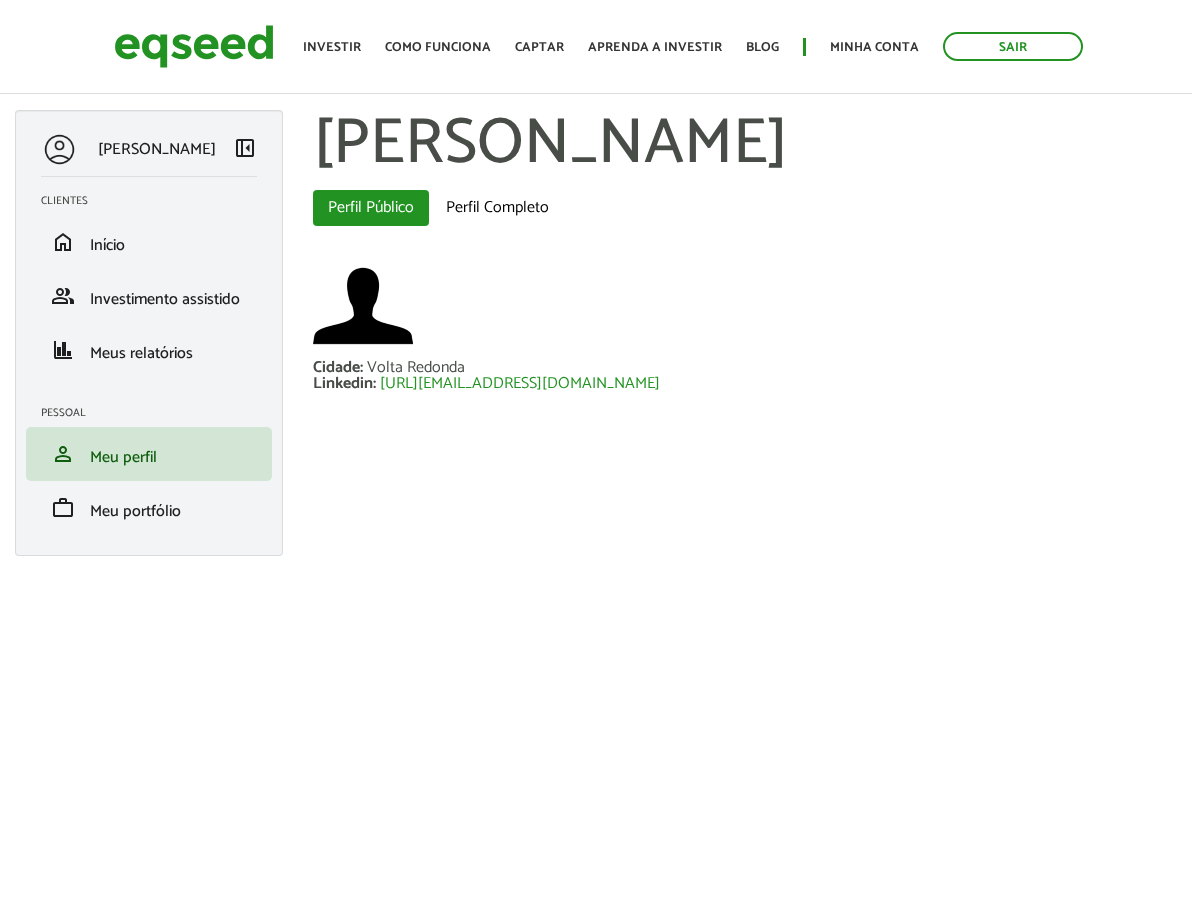 scroll, scrollTop: 0, scrollLeft: 0, axis: both 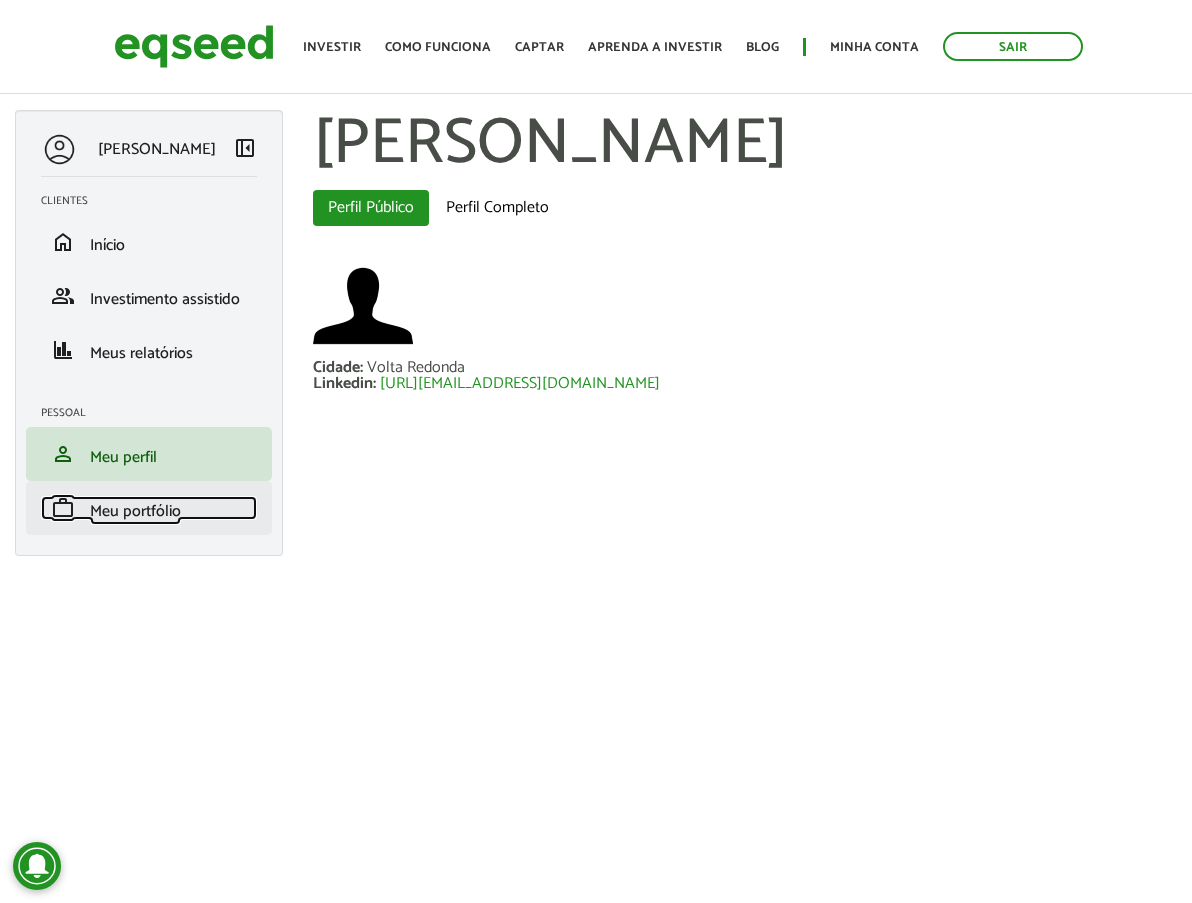 click on "Meu portfólio" at bounding box center [135, 511] 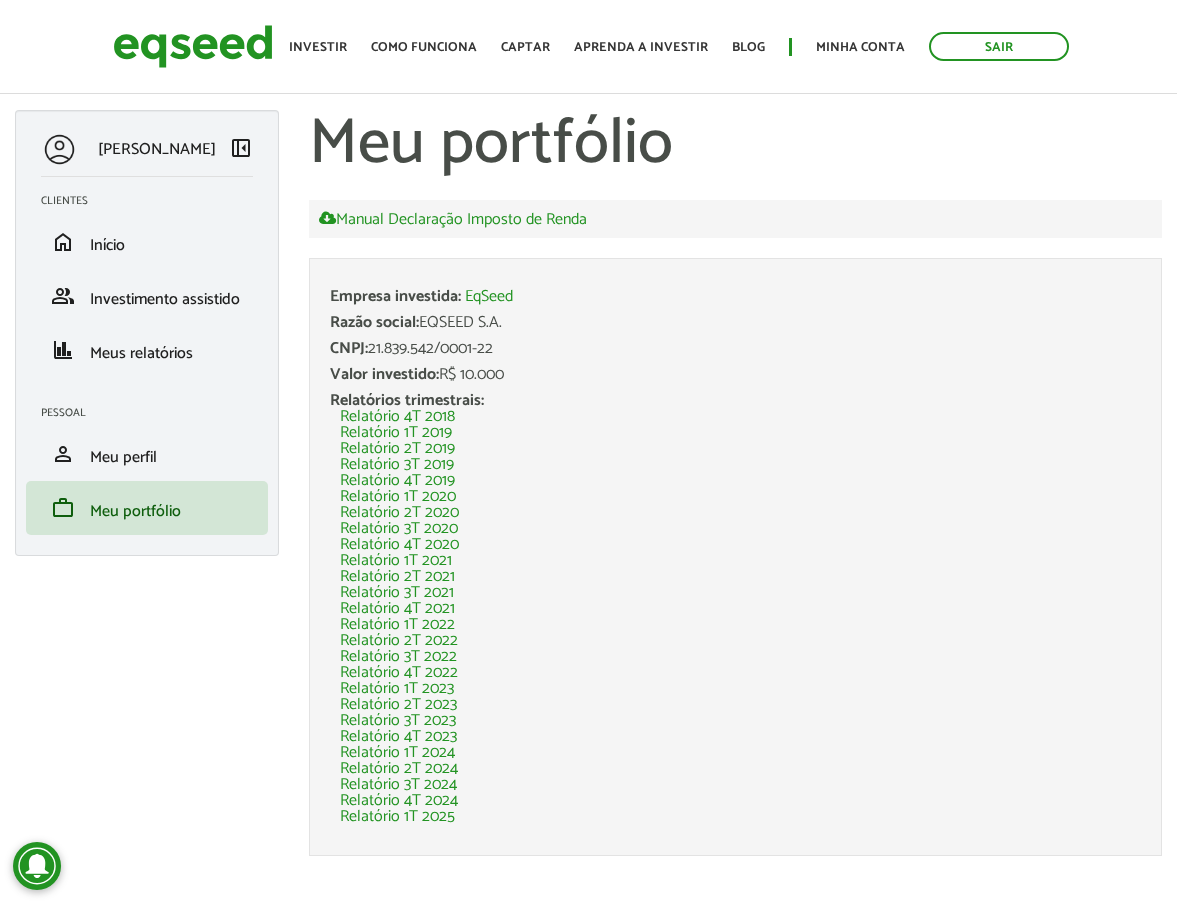 scroll, scrollTop: 0, scrollLeft: 0, axis: both 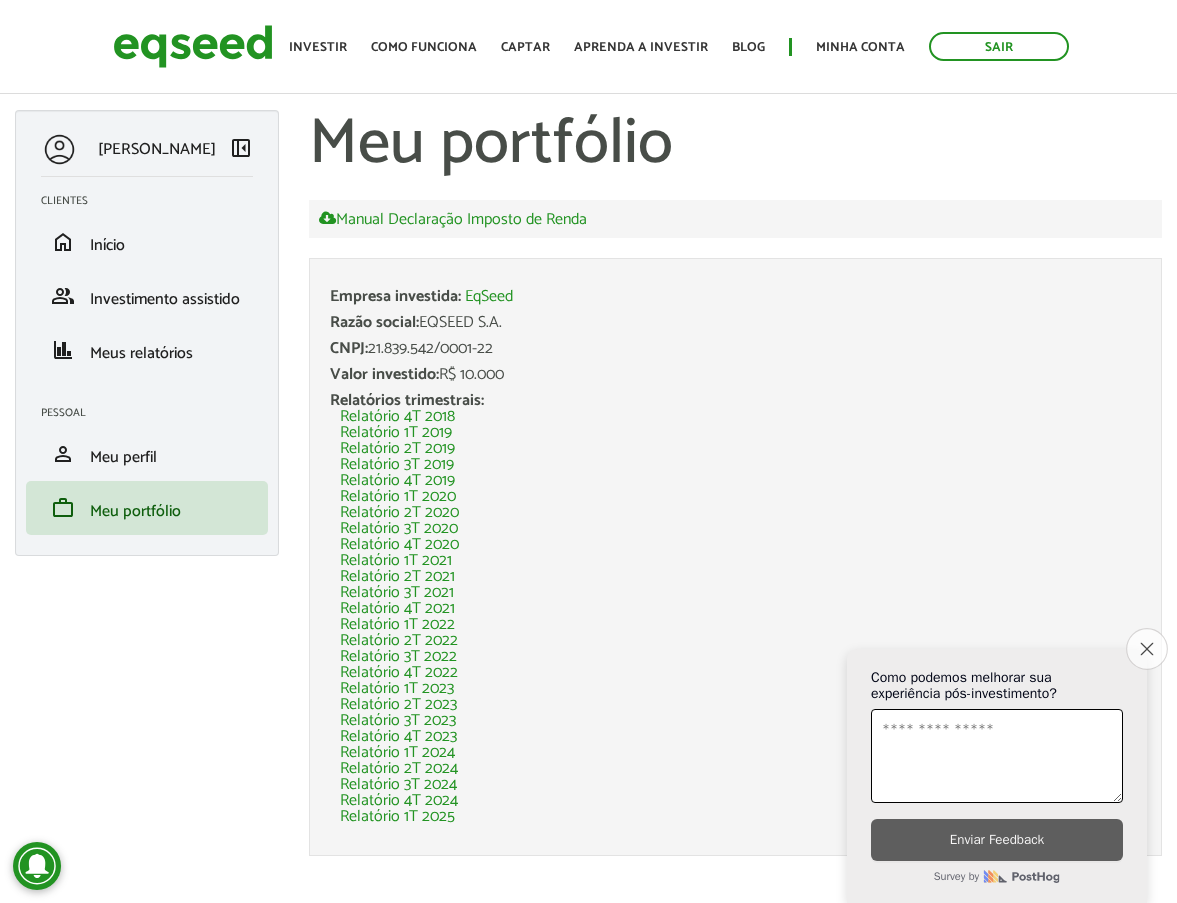click 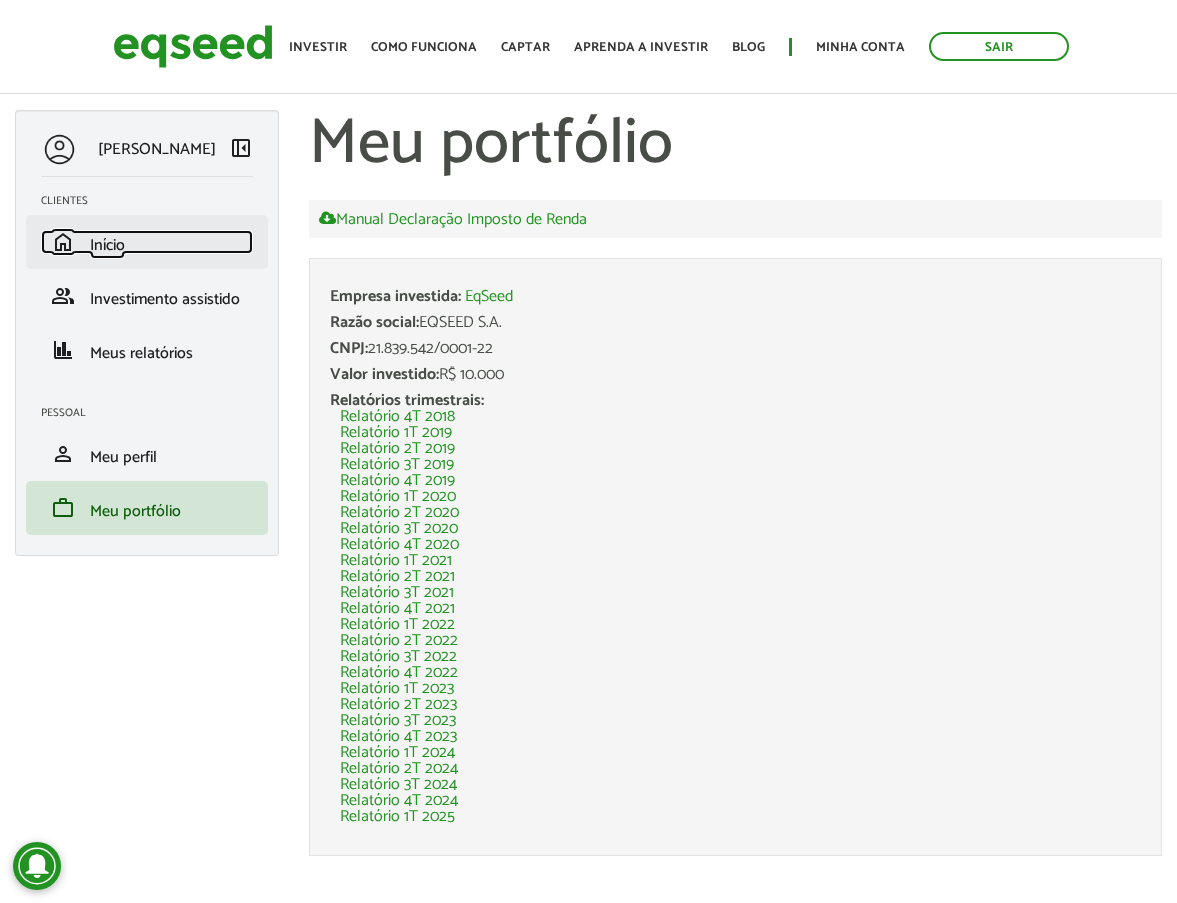 click on "Início" at bounding box center [107, 245] 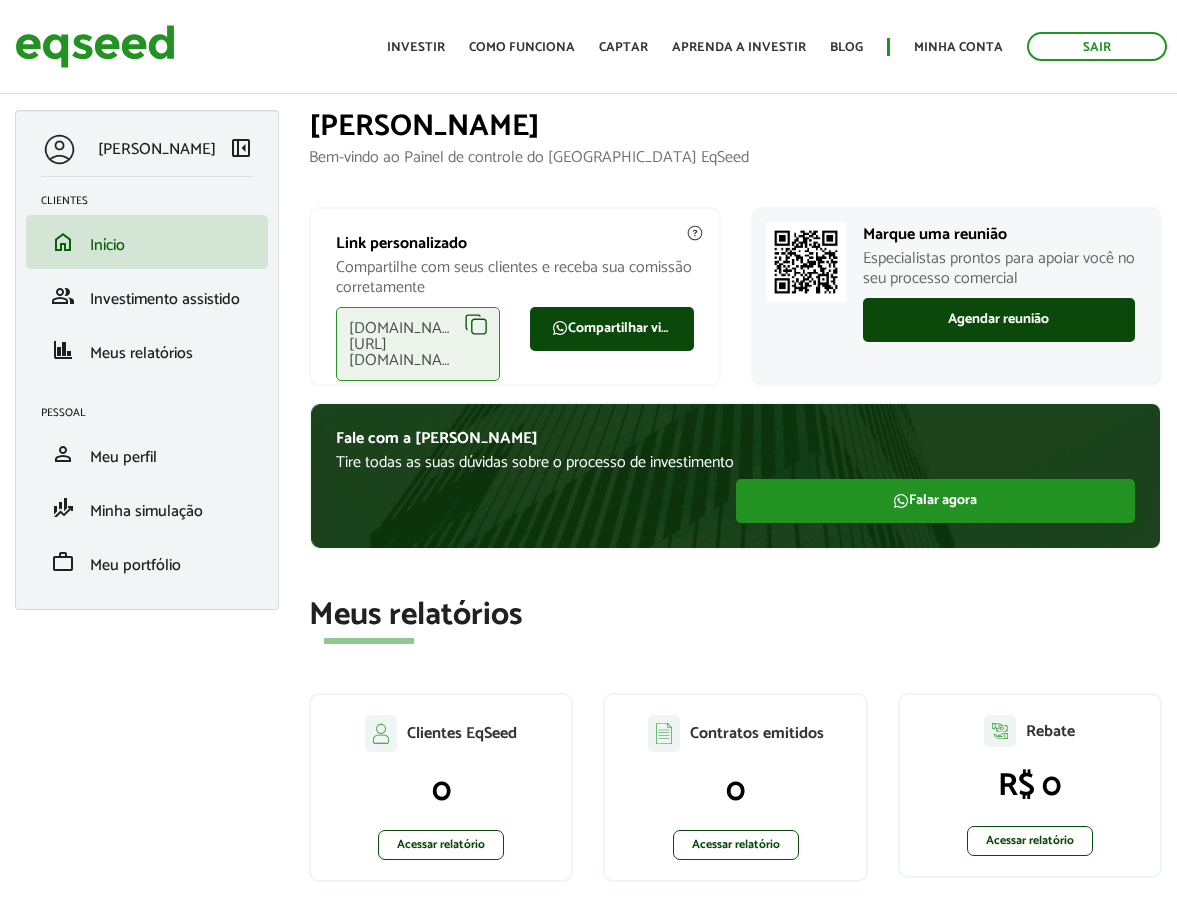 scroll, scrollTop: 0, scrollLeft: 0, axis: both 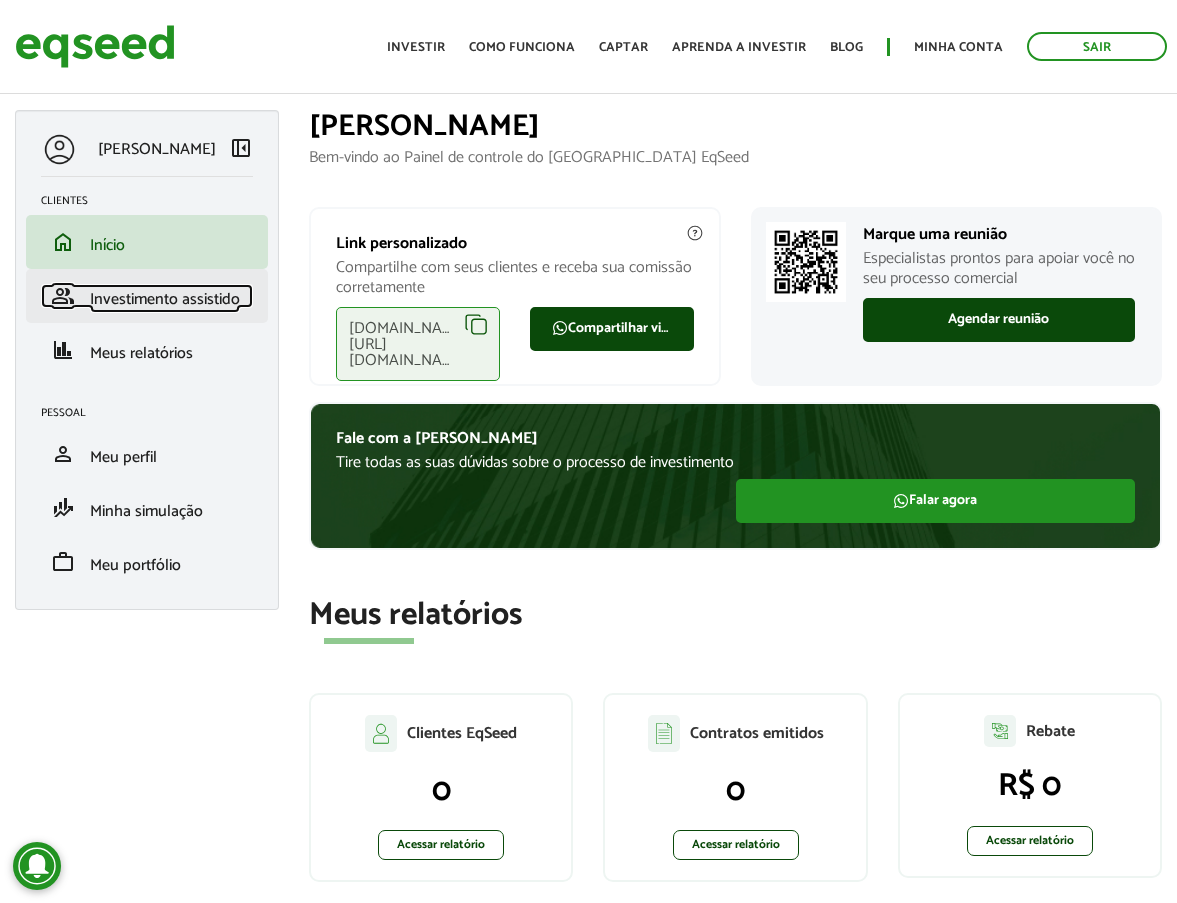 click on "Investimento assistido" at bounding box center (165, 299) 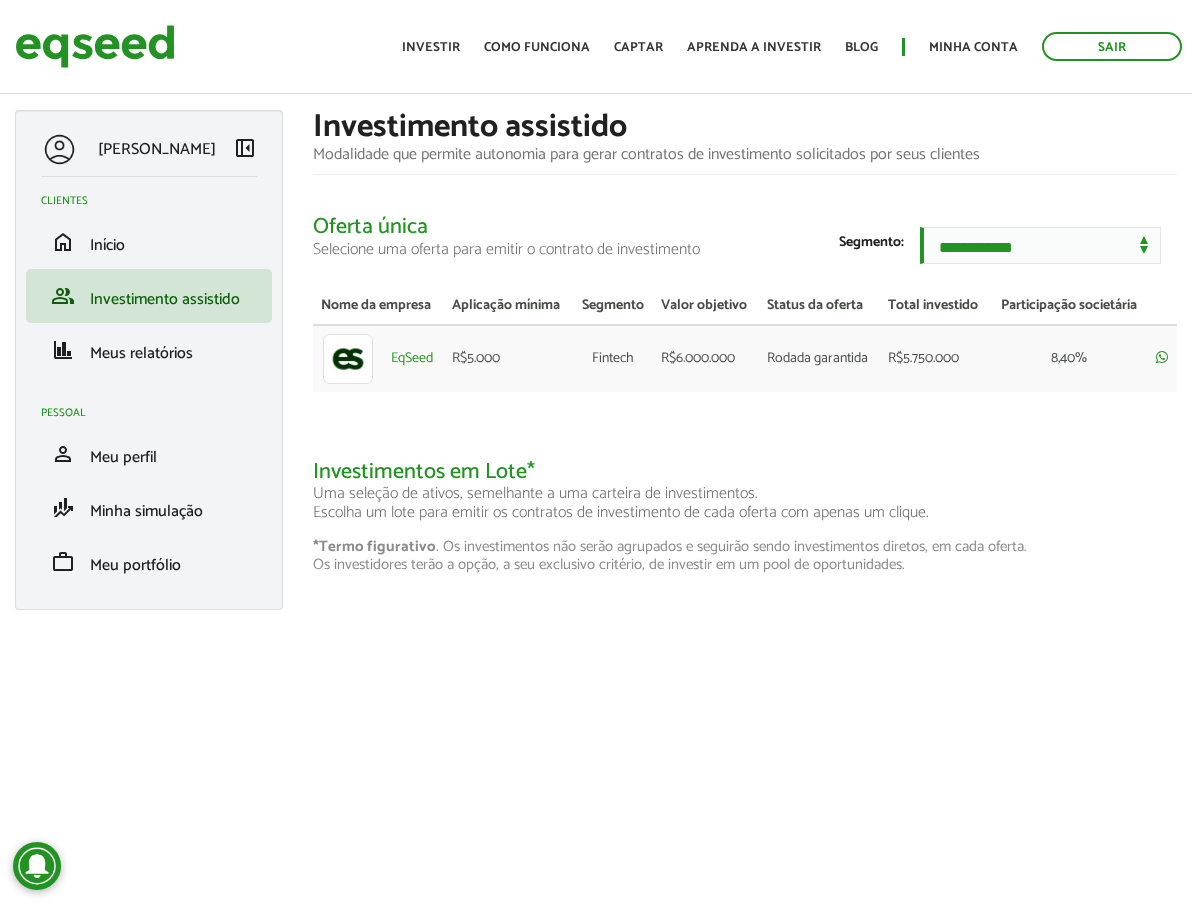 scroll, scrollTop: 0, scrollLeft: 0, axis: both 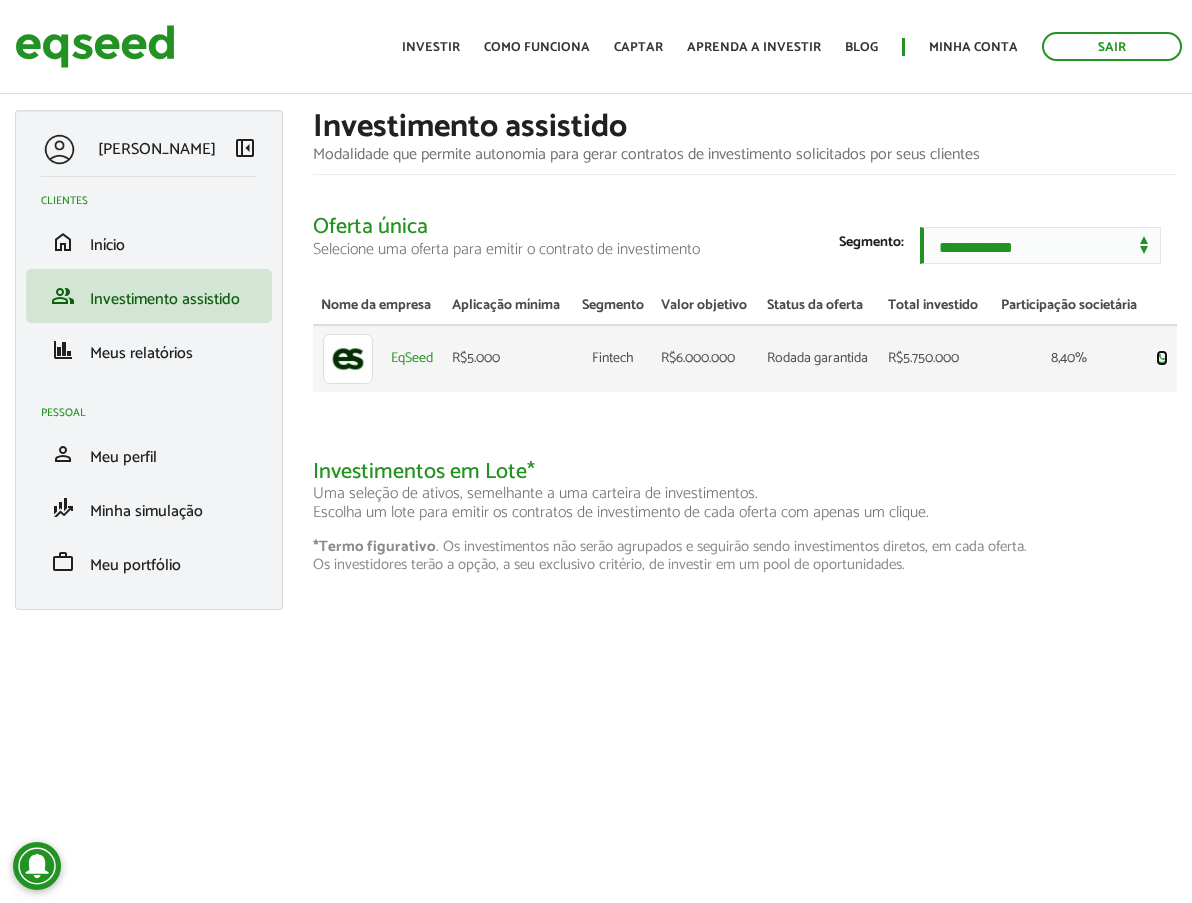 click at bounding box center [1162, 357] 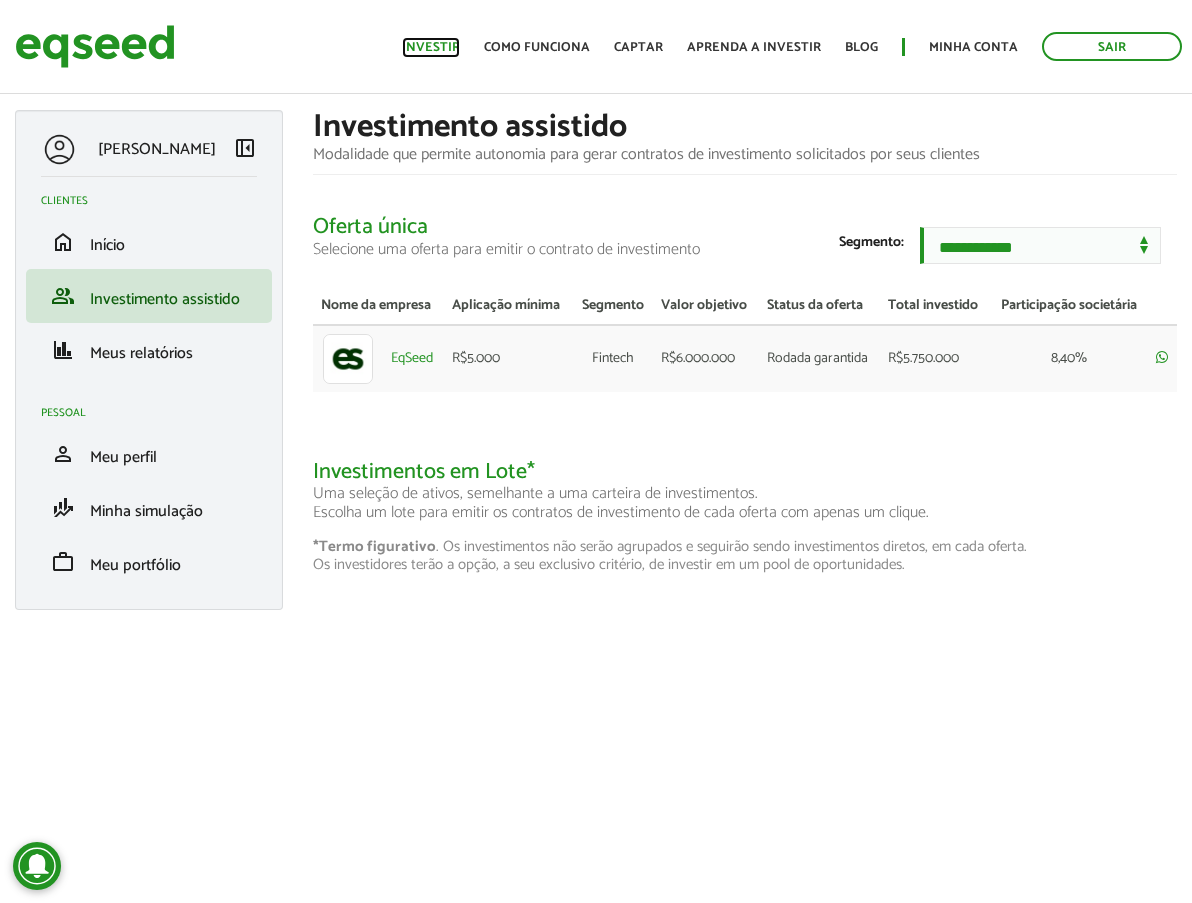 click on "Investir" at bounding box center (431, 47) 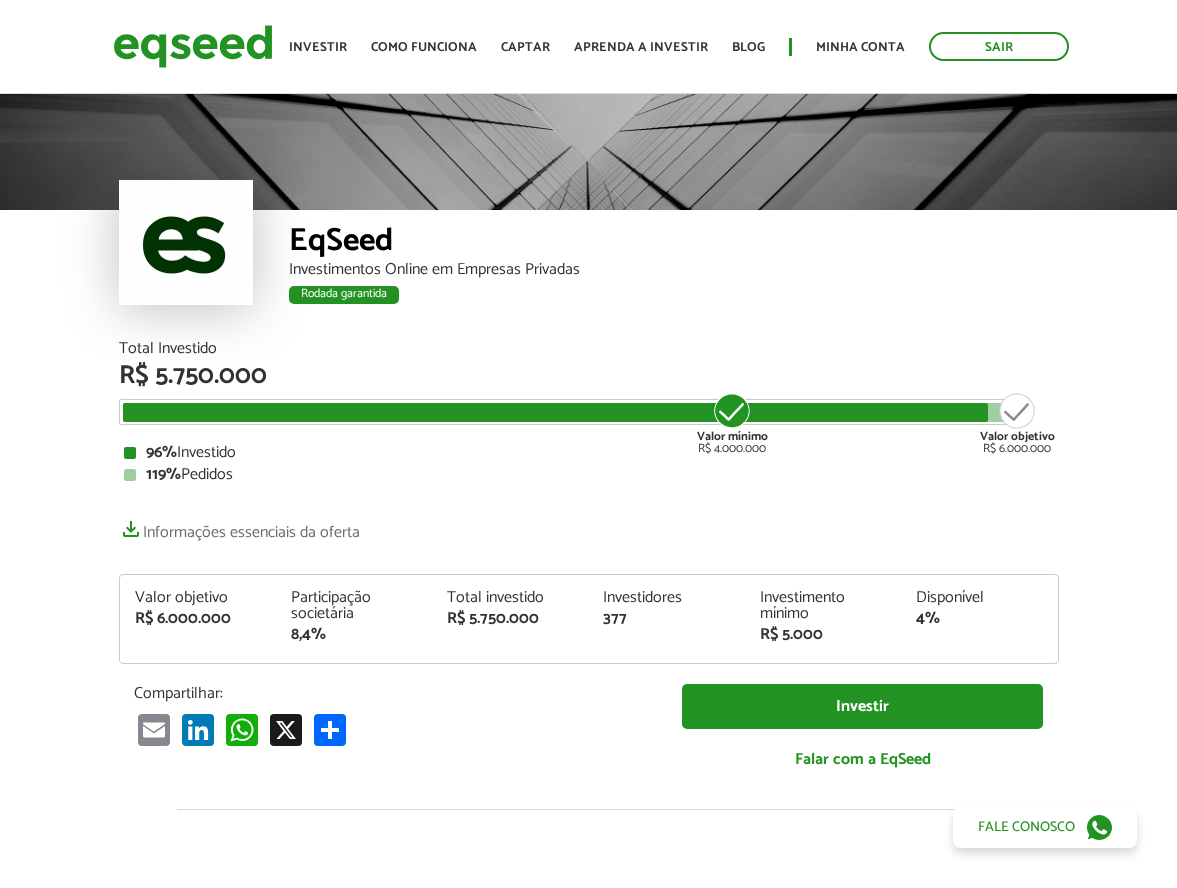 scroll, scrollTop: 0, scrollLeft: 0, axis: both 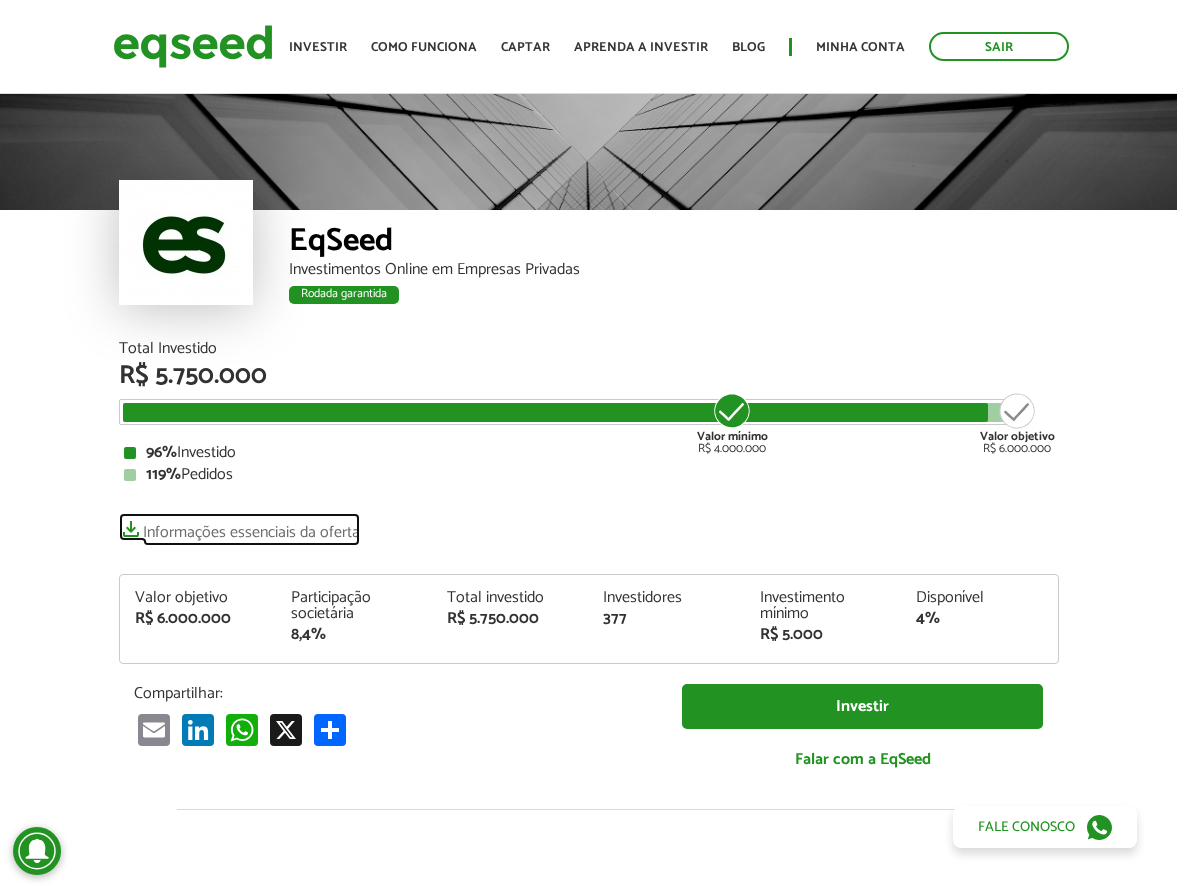 click on "Informações essenciais da oferta" at bounding box center [239, 527] 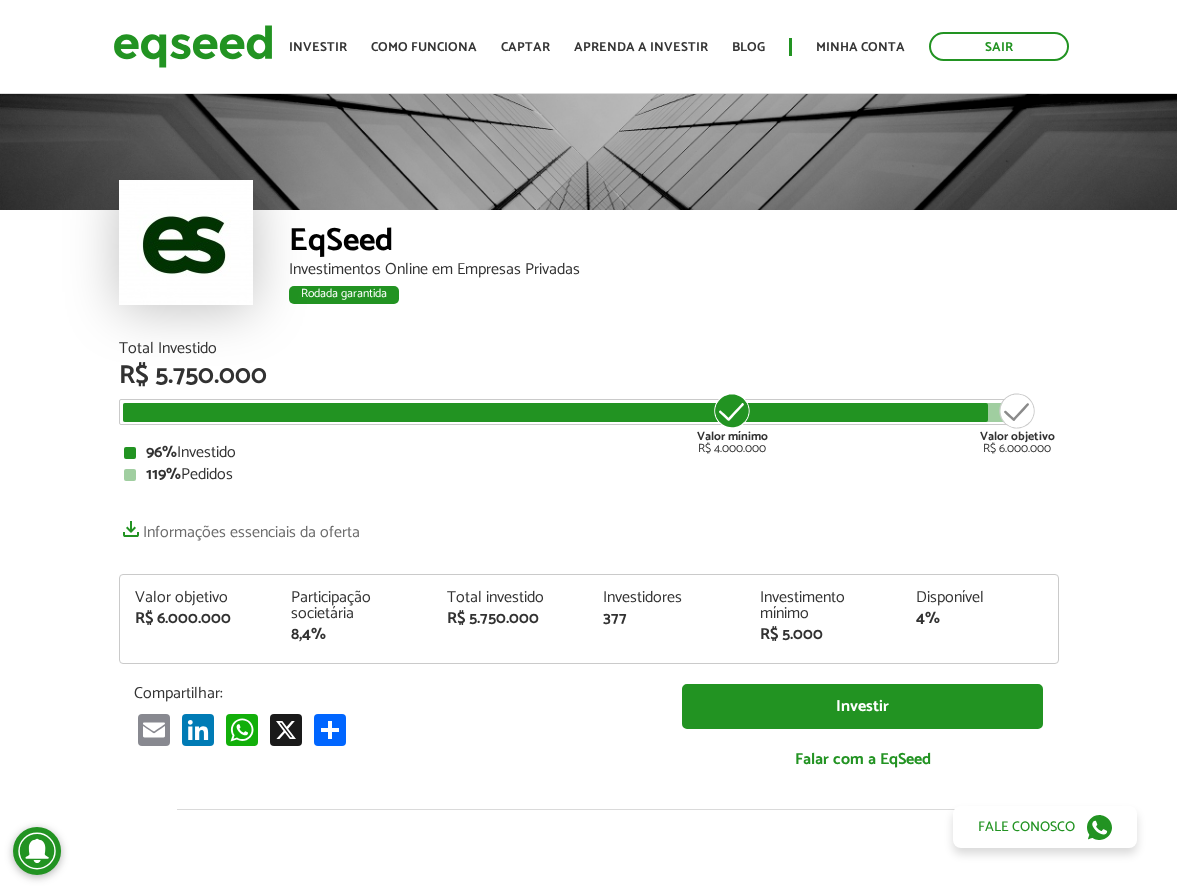 click on "Sair
Toggle navigation
Toggle navigation
Início
Investir Como funciona Captar Aprenda a investir Blog Sair" at bounding box center (588, 47) 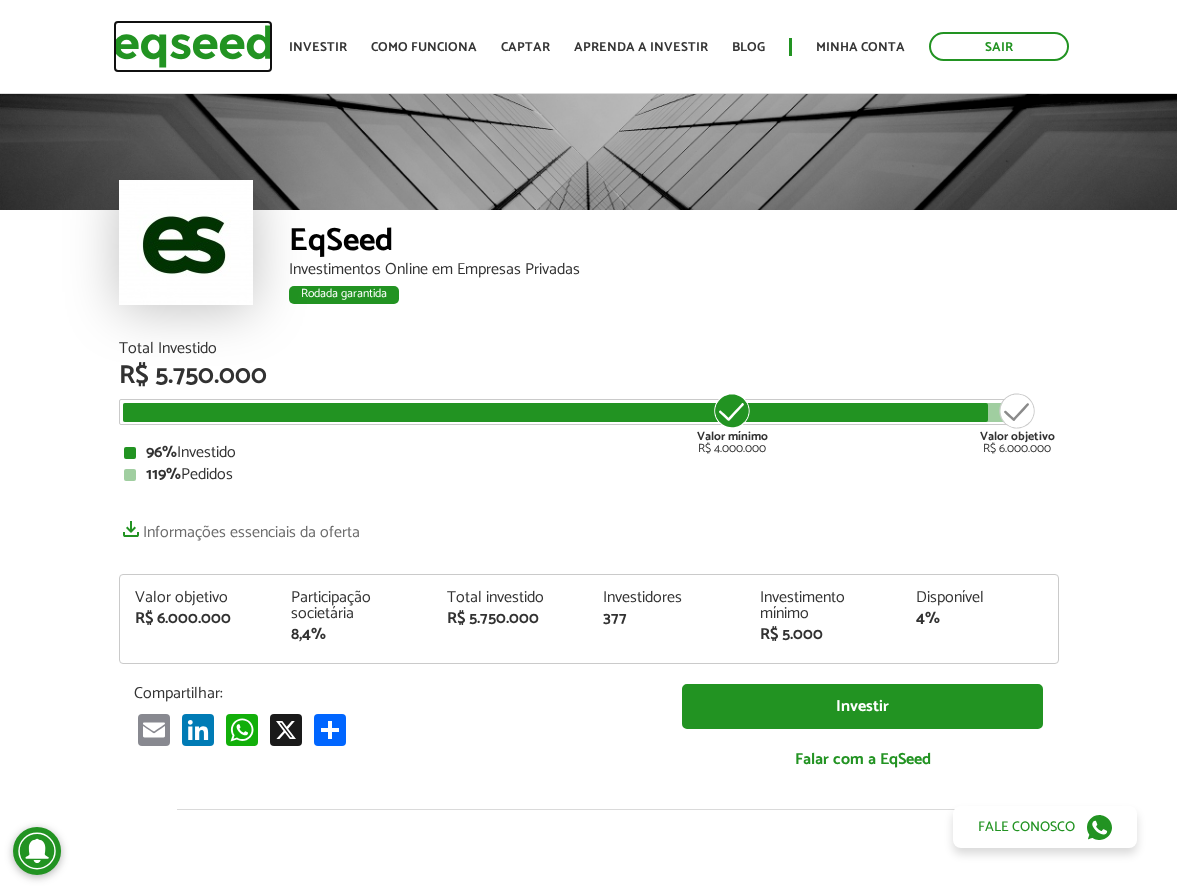 click at bounding box center (193, 46) 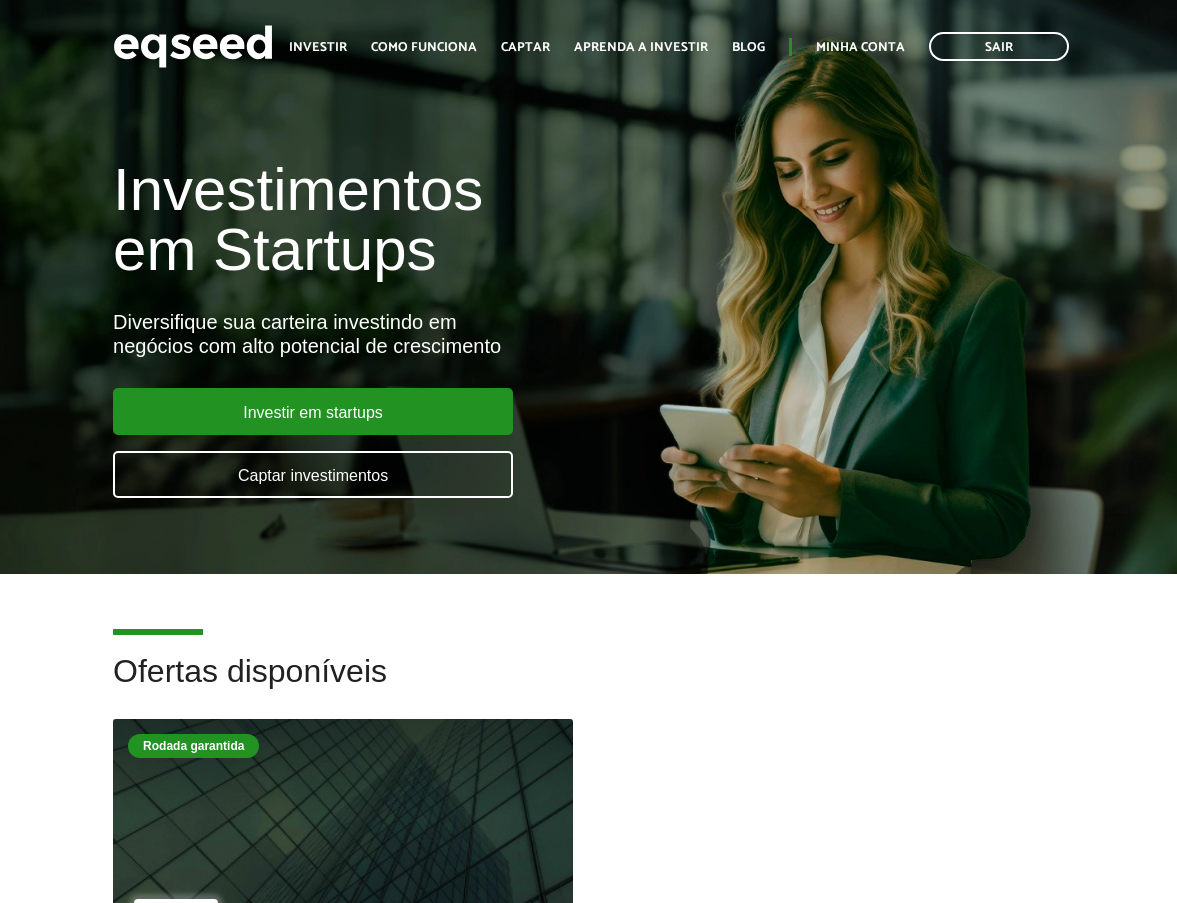 scroll, scrollTop: 0, scrollLeft: 0, axis: both 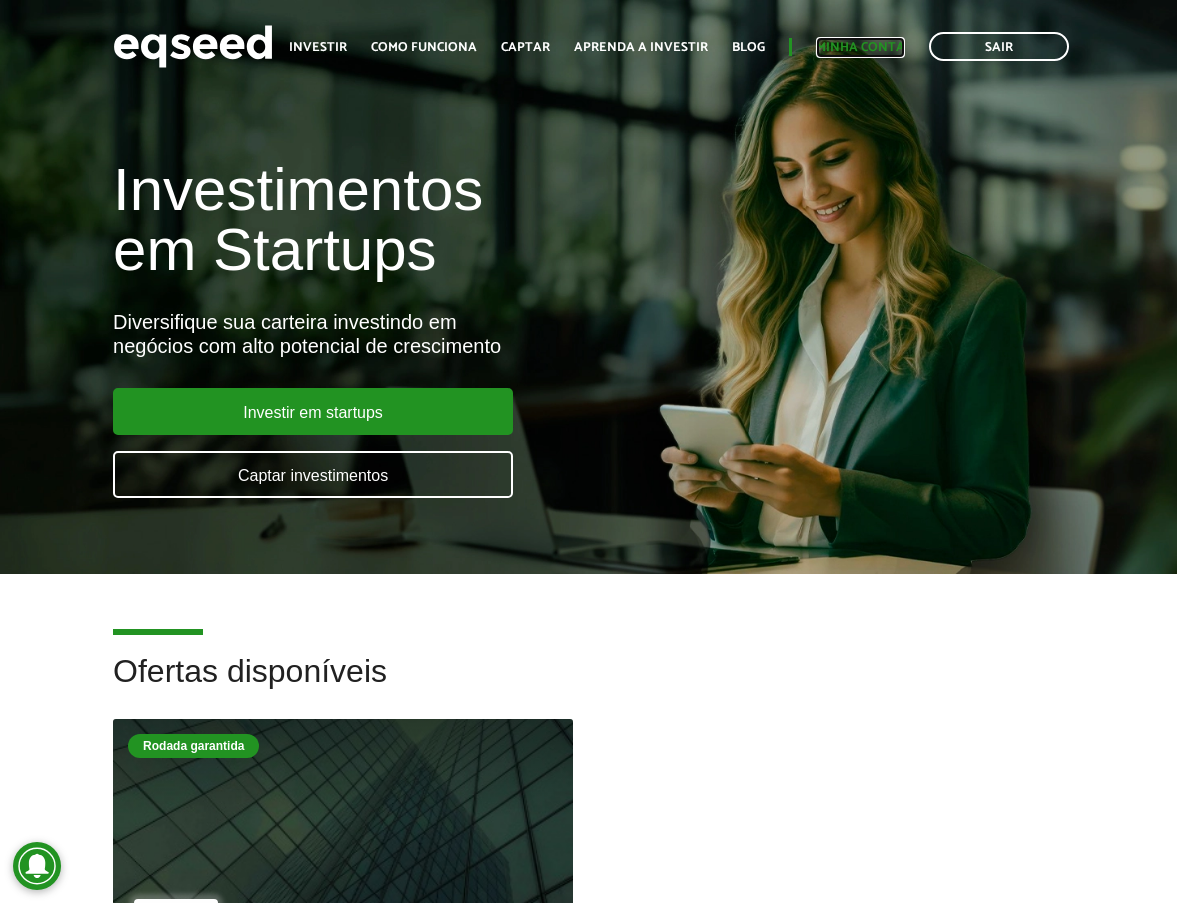 click on "Minha conta" at bounding box center (860, 47) 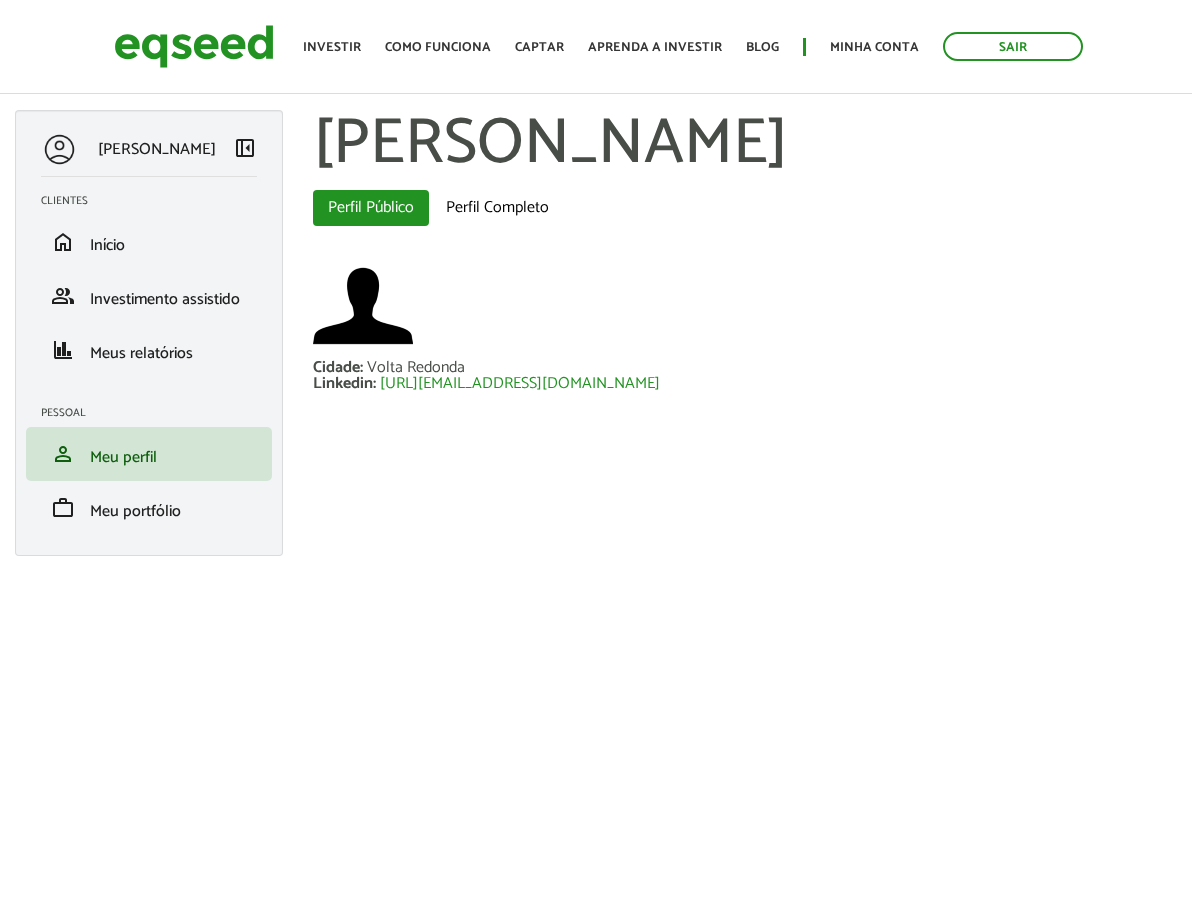 scroll, scrollTop: 0, scrollLeft: 0, axis: both 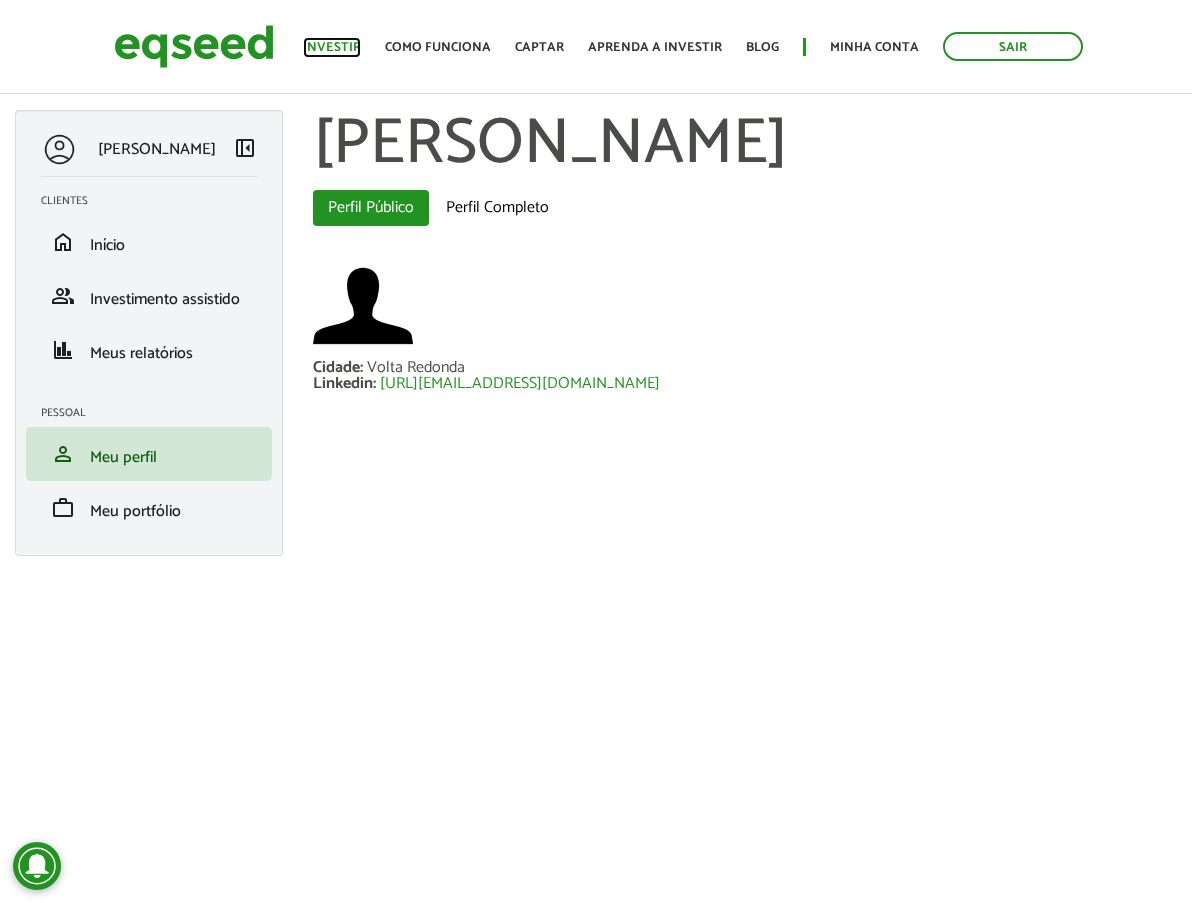 click on "Investir" at bounding box center [332, 47] 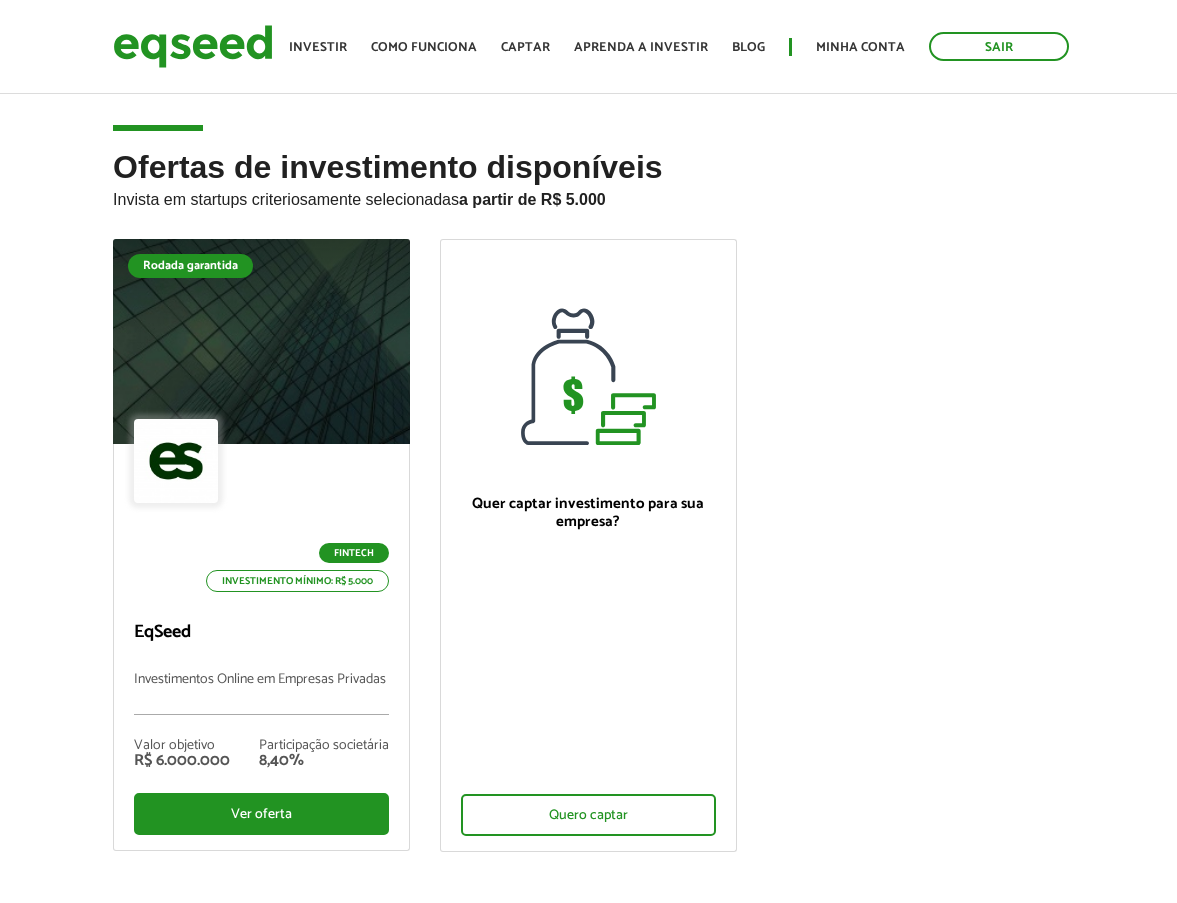 scroll, scrollTop: 0, scrollLeft: 0, axis: both 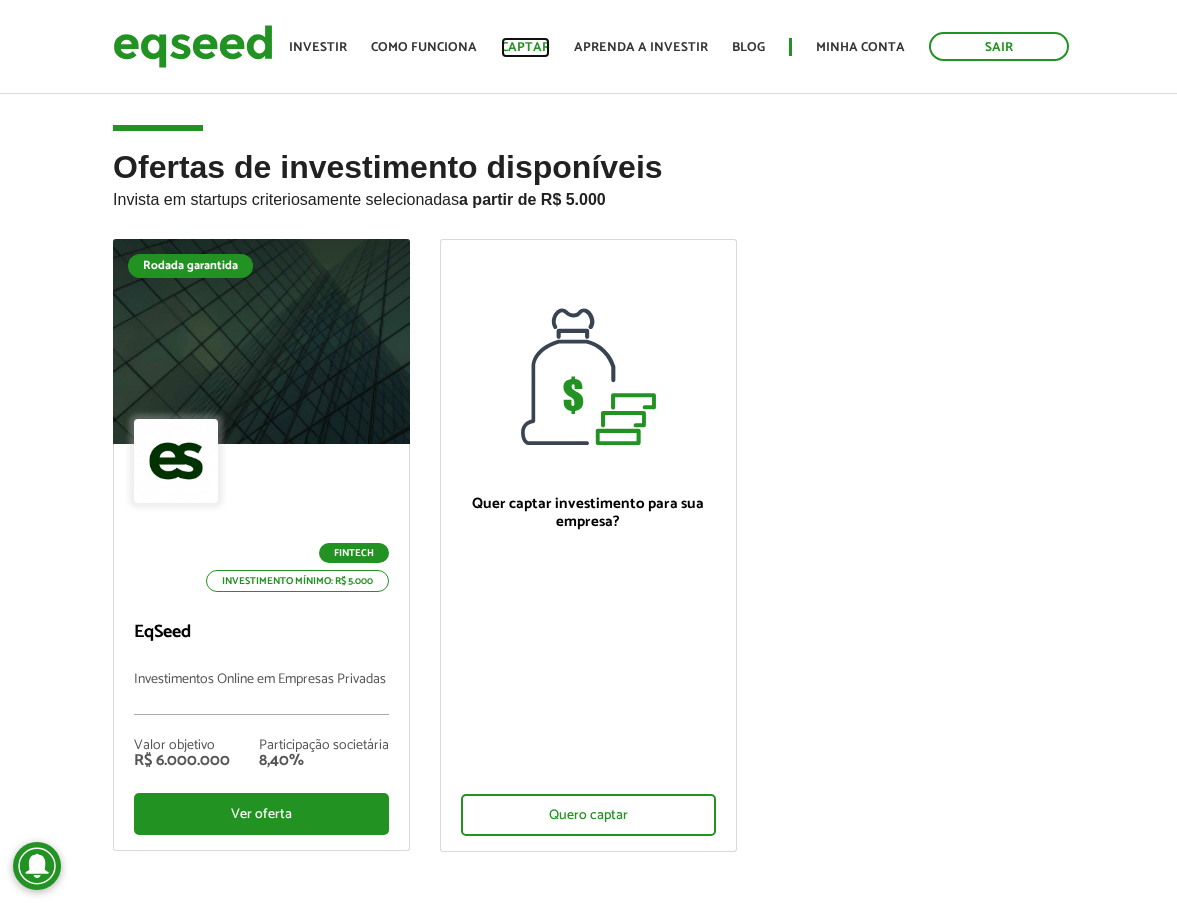 click on "Captar" at bounding box center [525, 47] 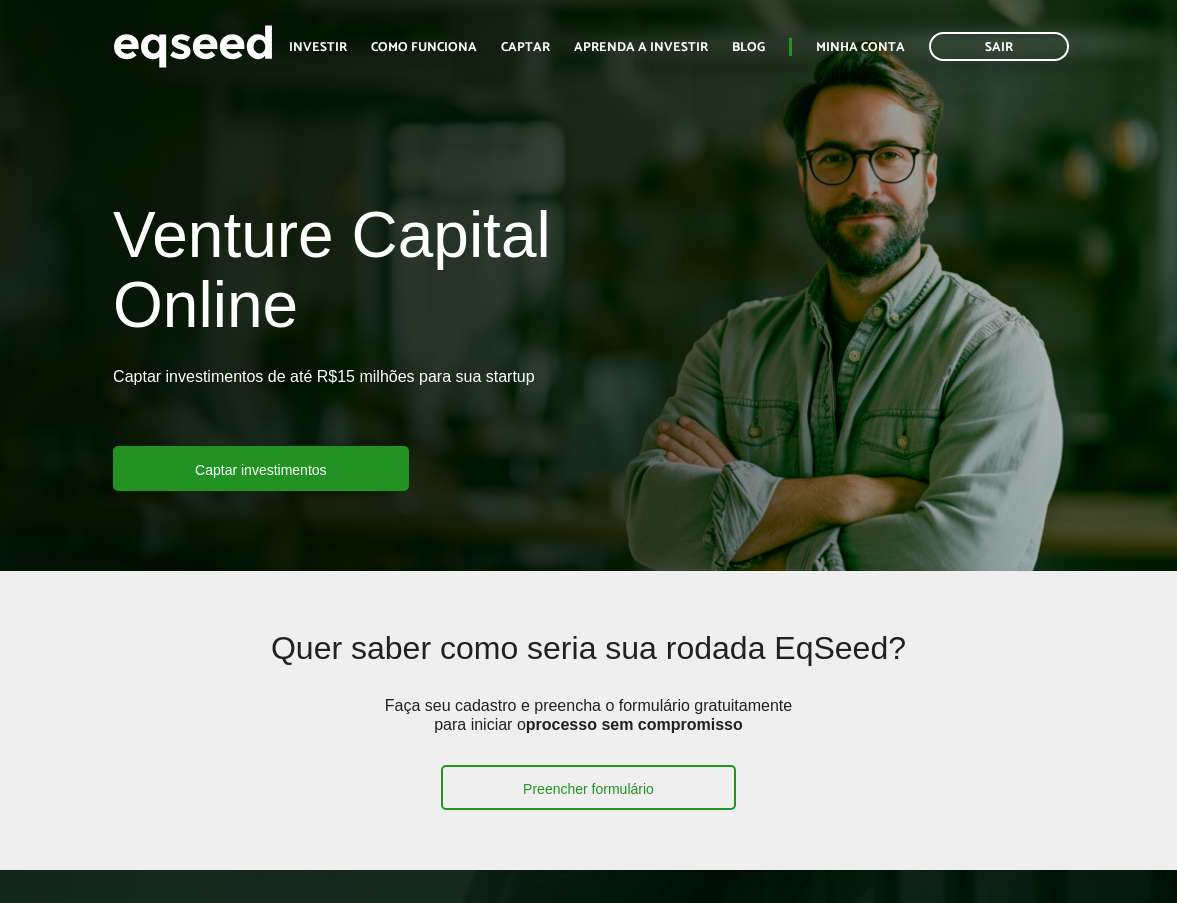 scroll, scrollTop: 0, scrollLeft: 0, axis: both 